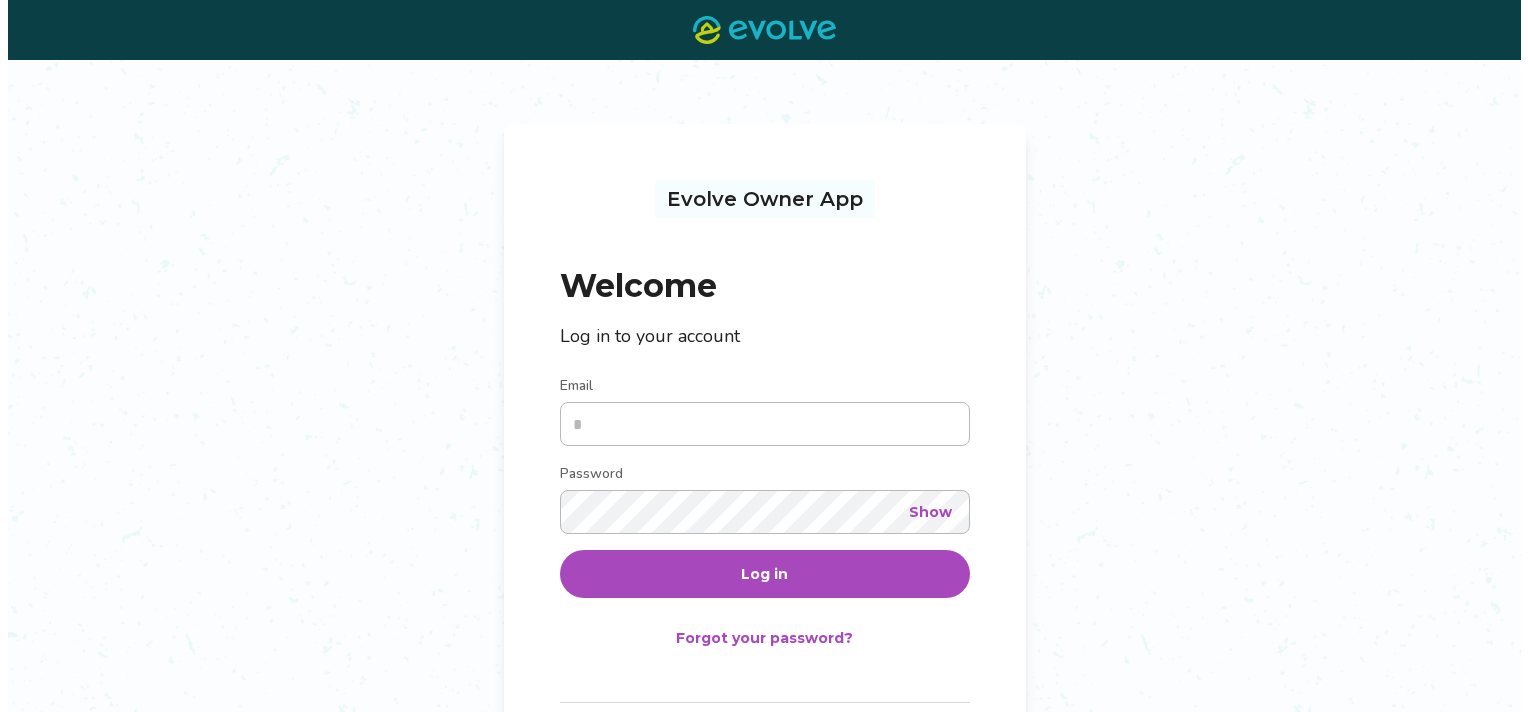 scroll, scrollTop: 0, scrollLeft: 0, axis: both 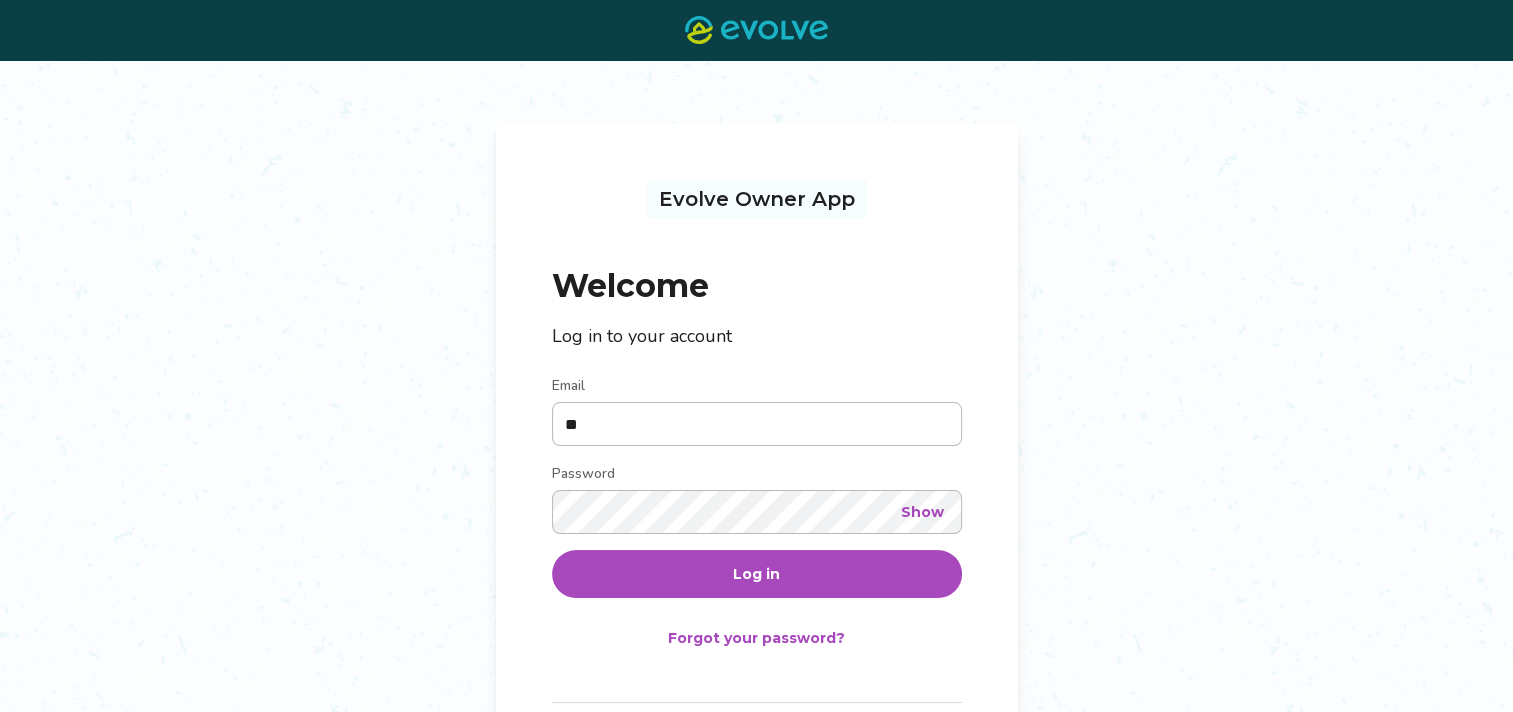 click on "Evolve Owner App Welcome Log in to your account Email   ** Password   Show Log in Forgot your password? Not an Evolve Owner yet?  Learn more" at bounding box center [756, 441] 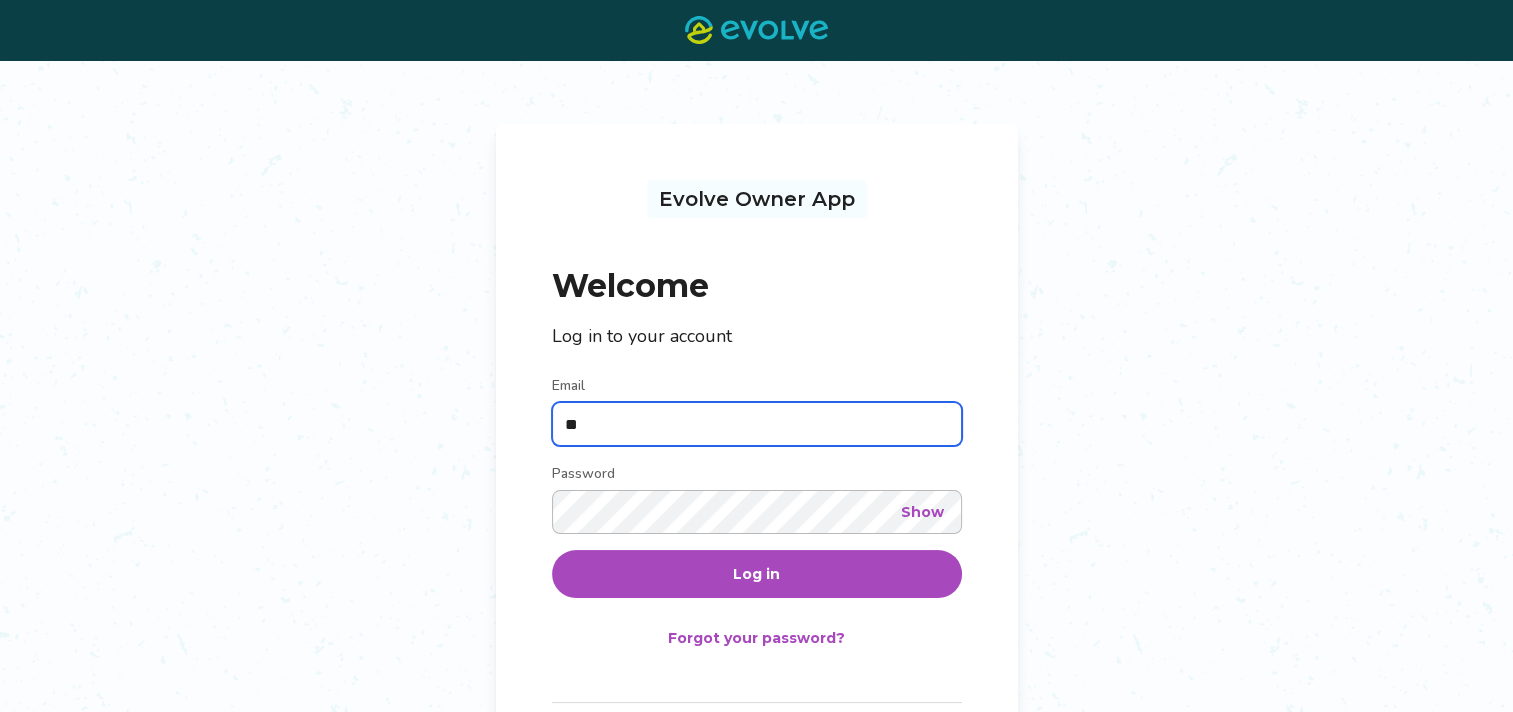 click on "**" at bounding box center [757, 424] 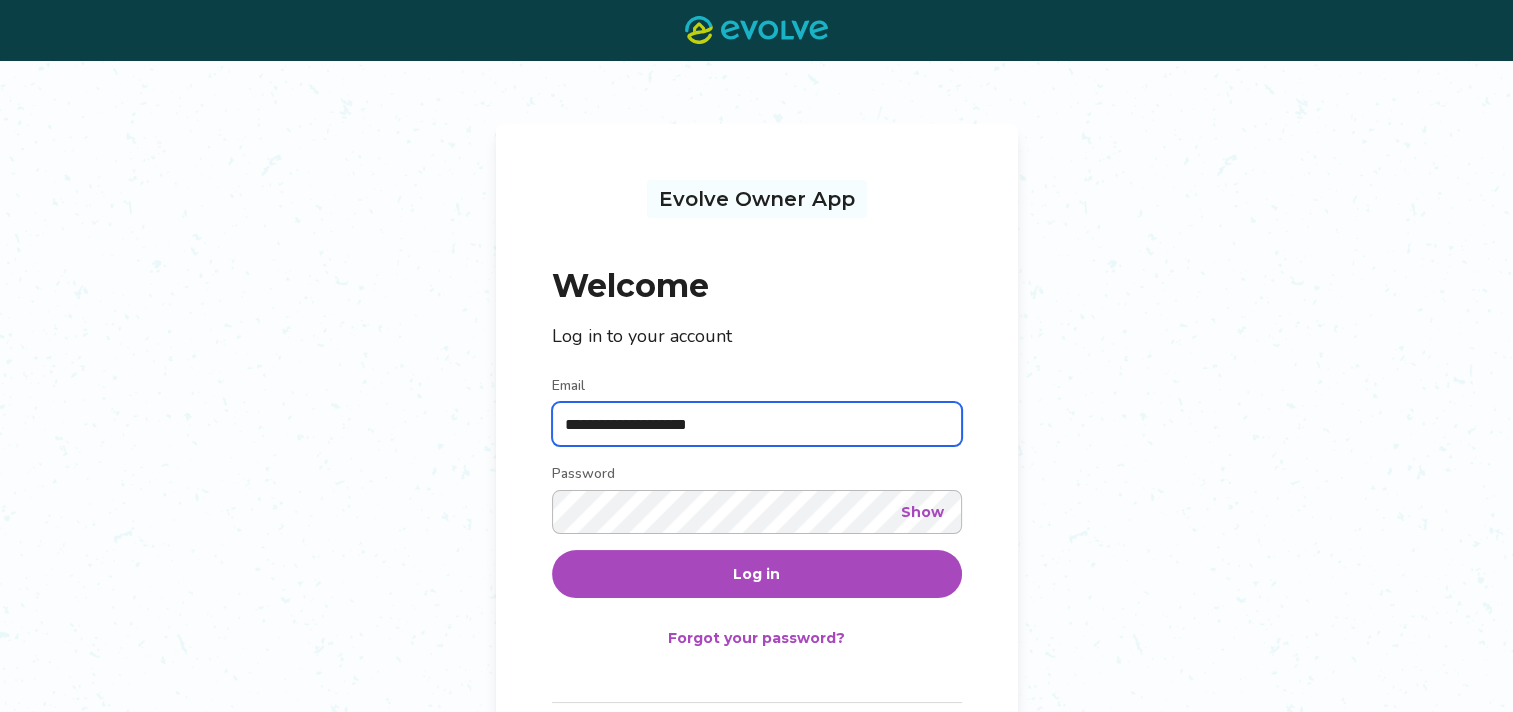 type on "**********" 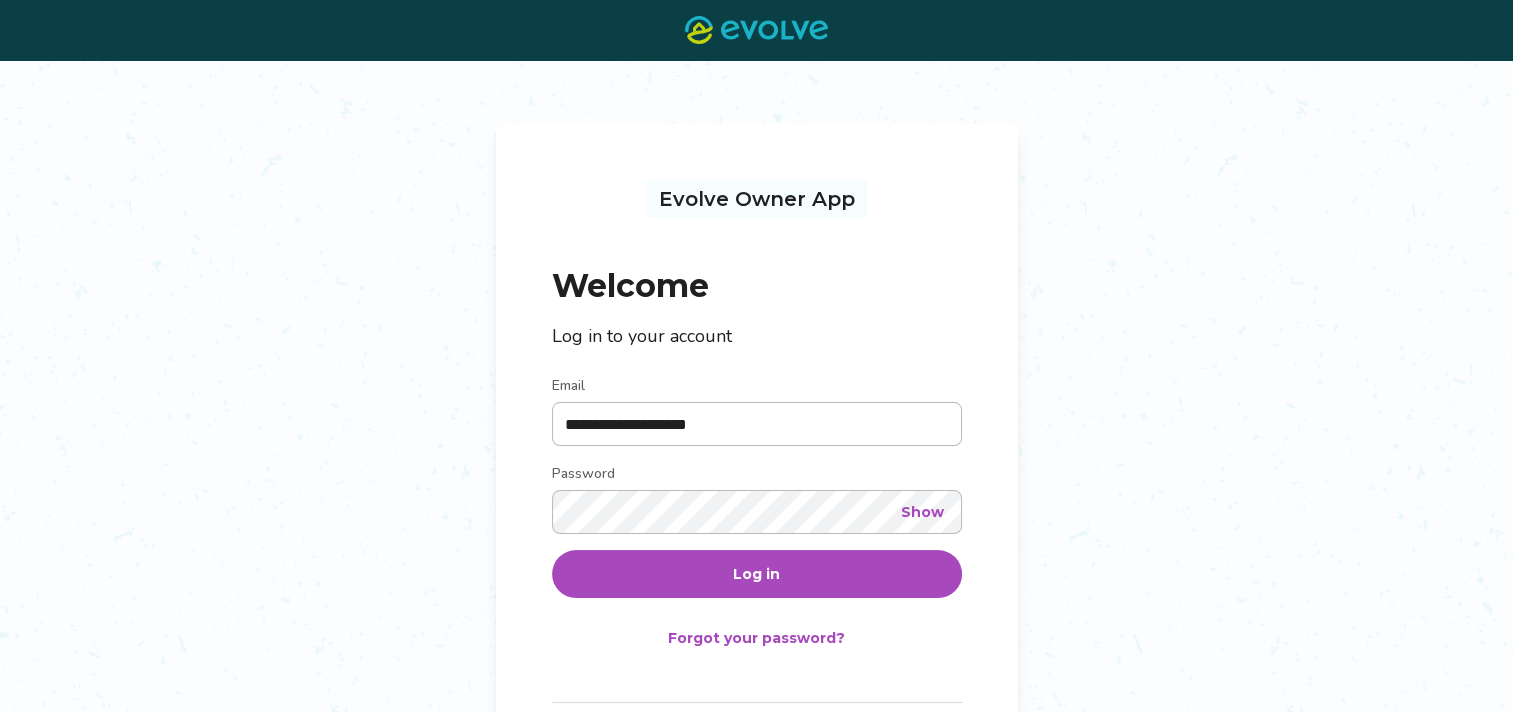 click on "Log in" at bounding box center (757, 574) 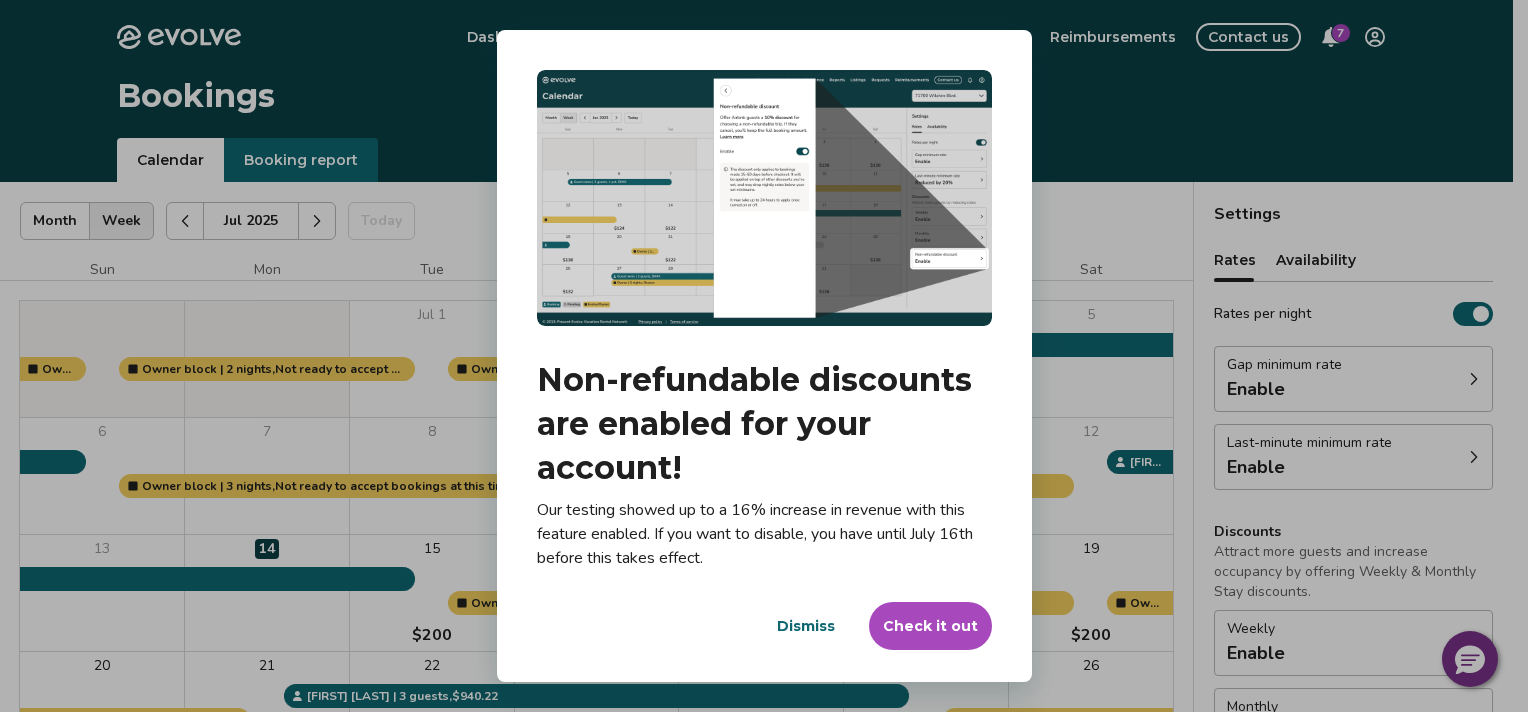 click on "Dismiss" at bounding box center [806, 626] 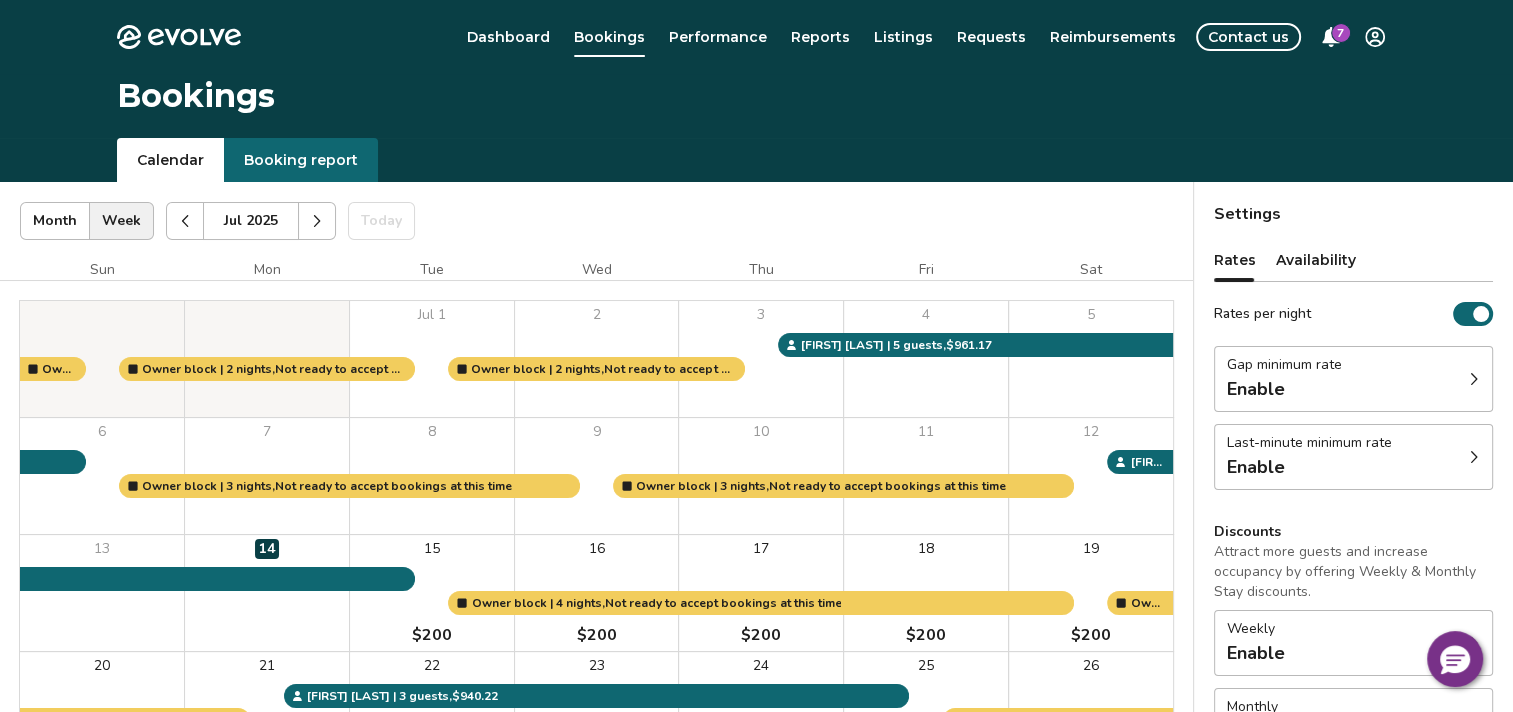click 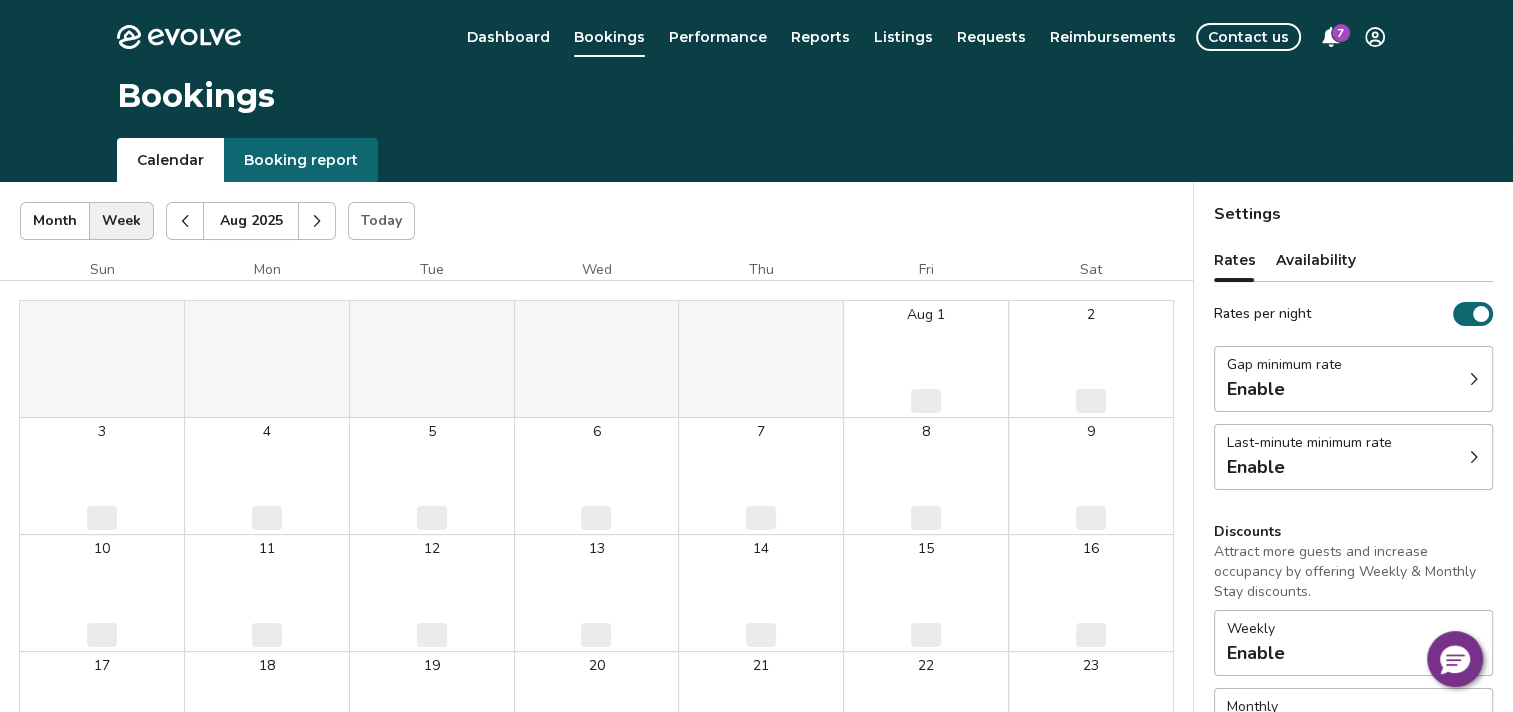 click 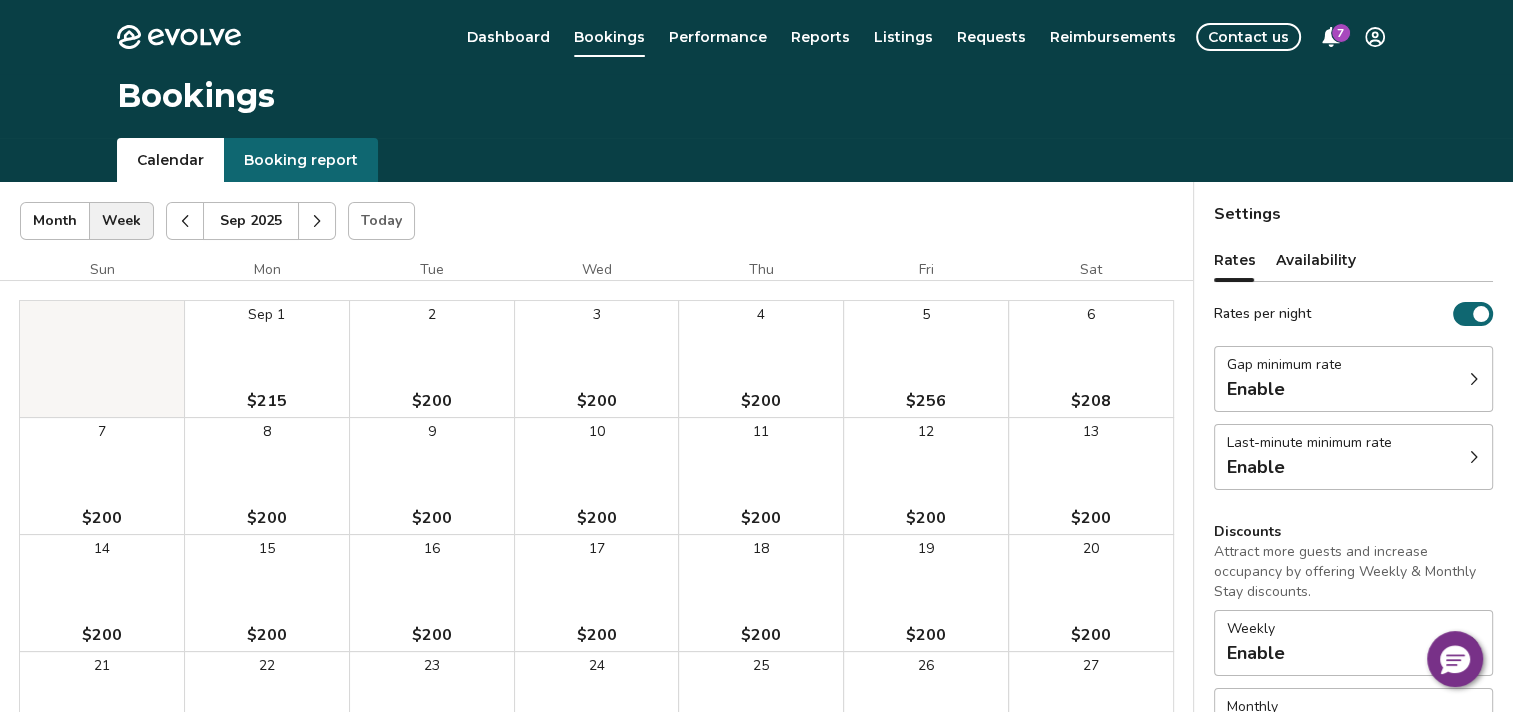 click on "9 $200" at bounding box center (432, 476) 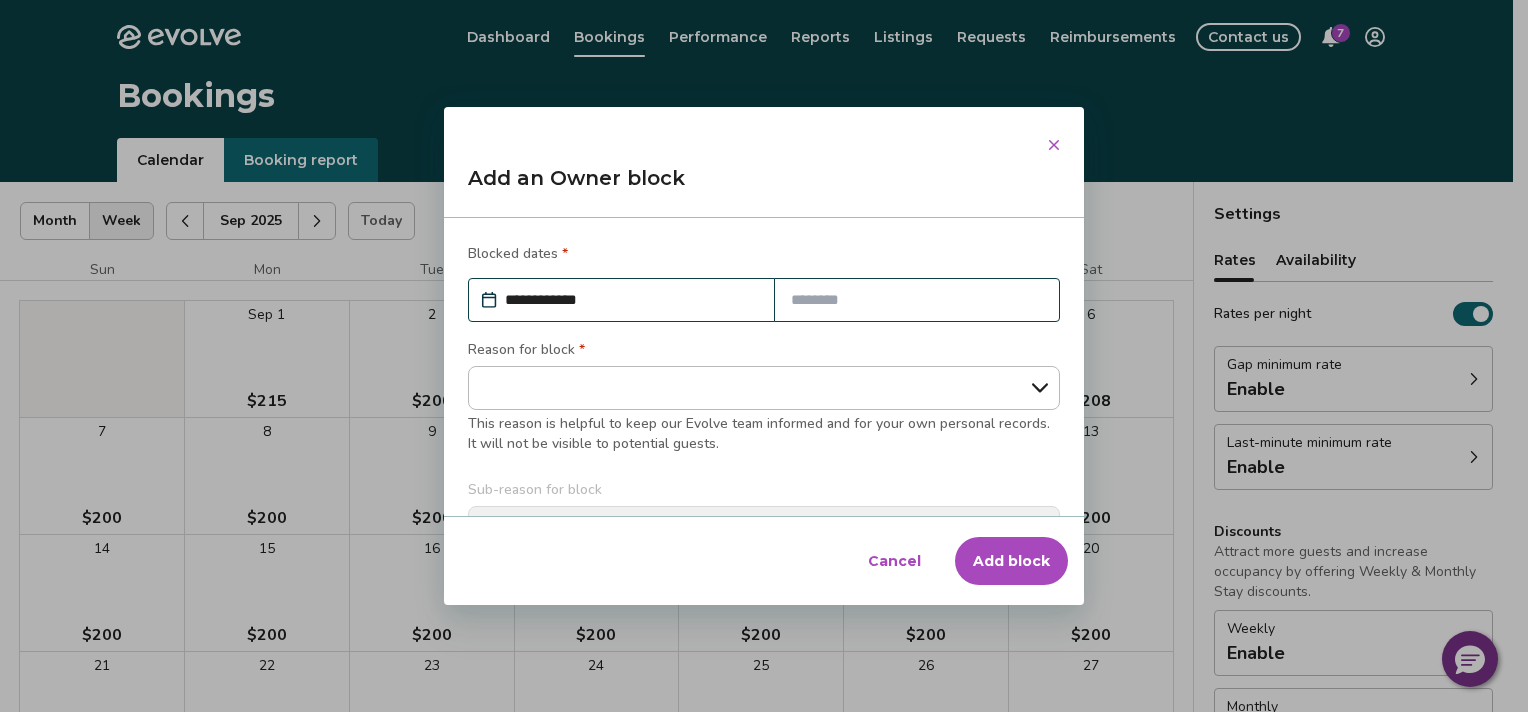 click on "**********" at bounding box center (631, 300) 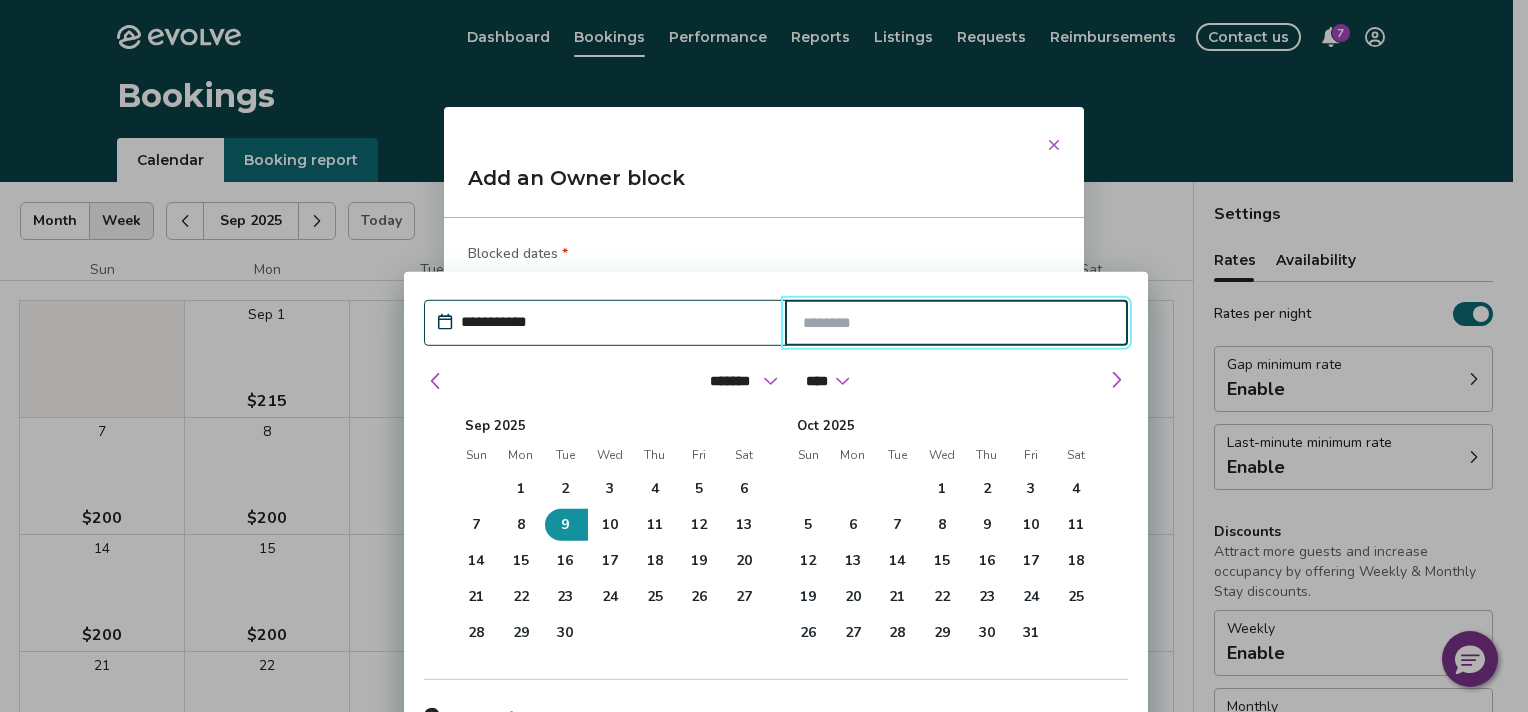 drag, startPoint x: 655, startPoint y: 296, endPoint x: 860, endPoint y: 320, distance: 206.4001 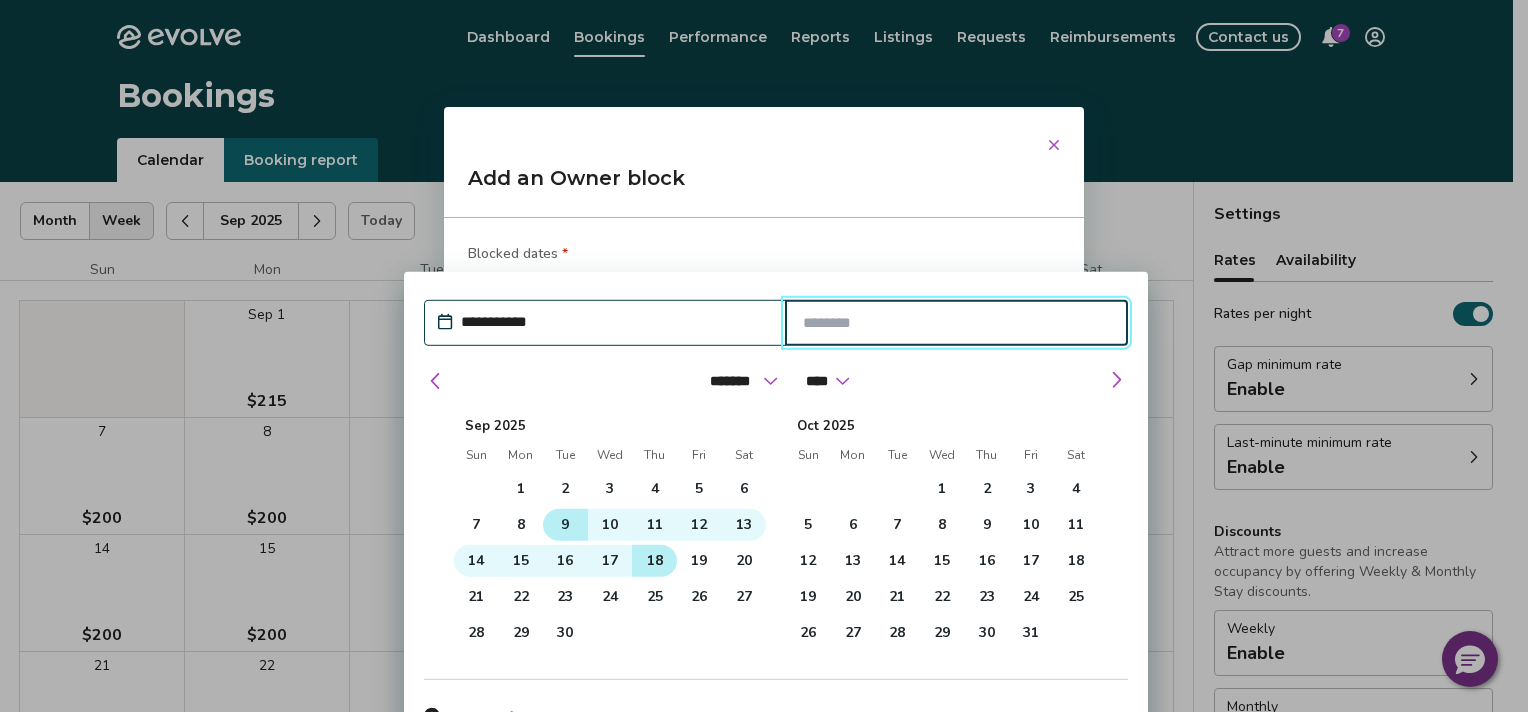 click on "18" at bounding box center (655, 561) 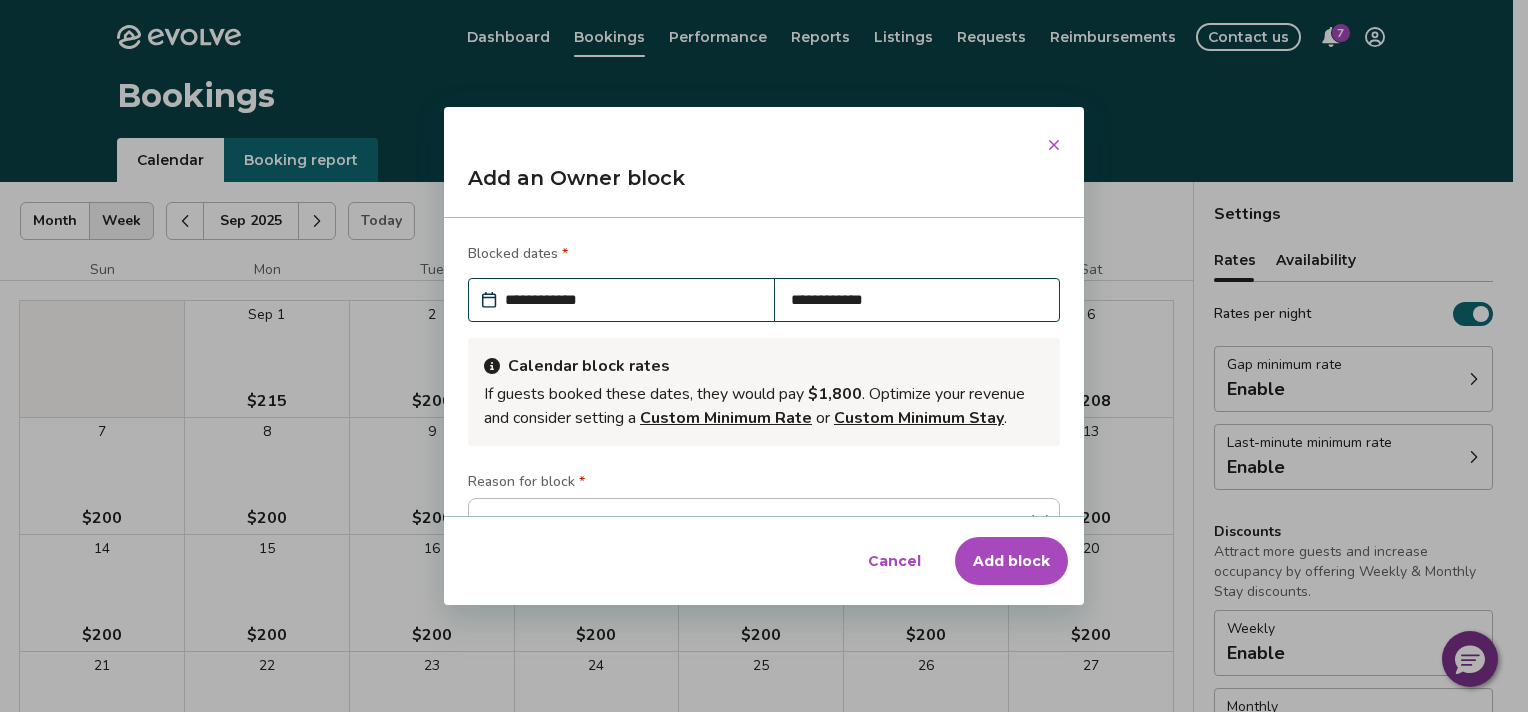 click on "Blocked dates   *" at bounding box center [764, 256] 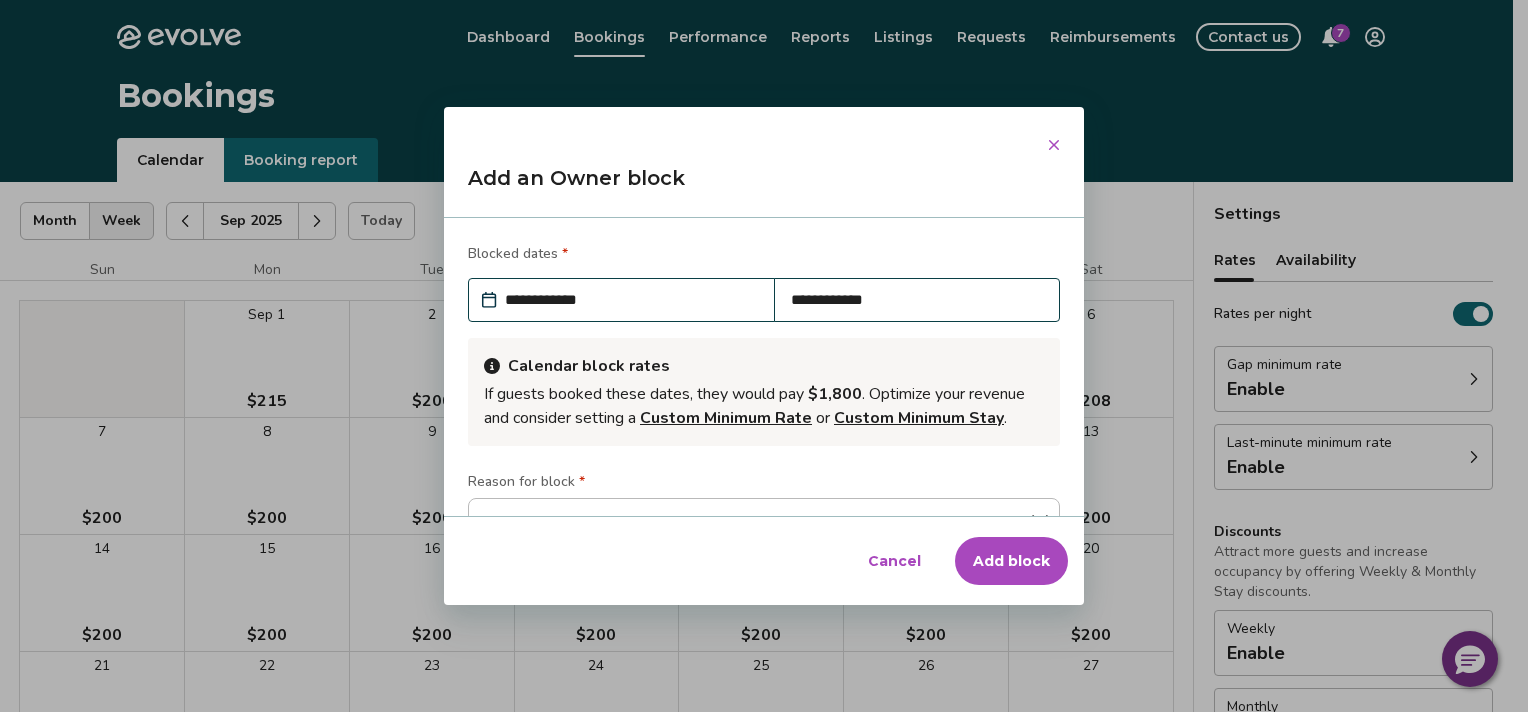 click on "Add block" at bounding box center [1011, 561] 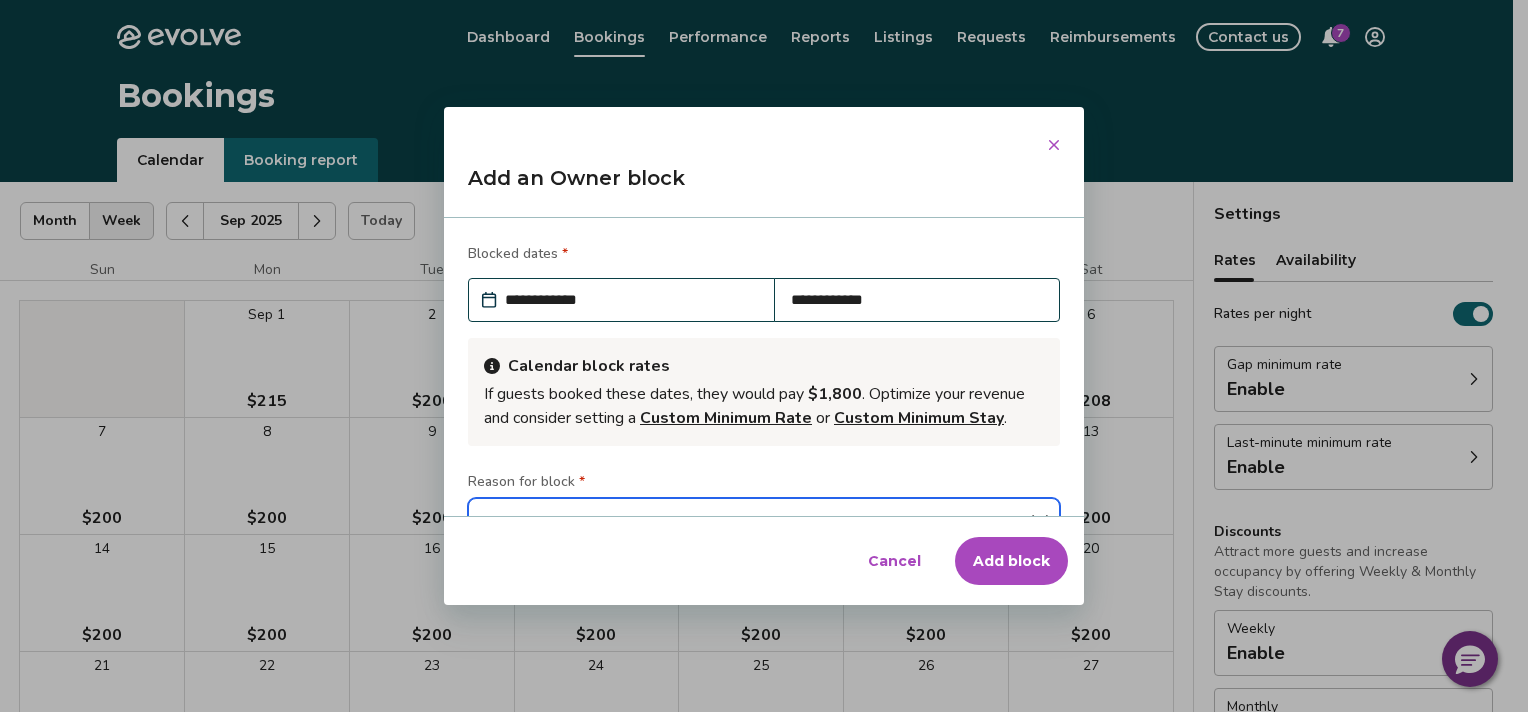 type on "*" 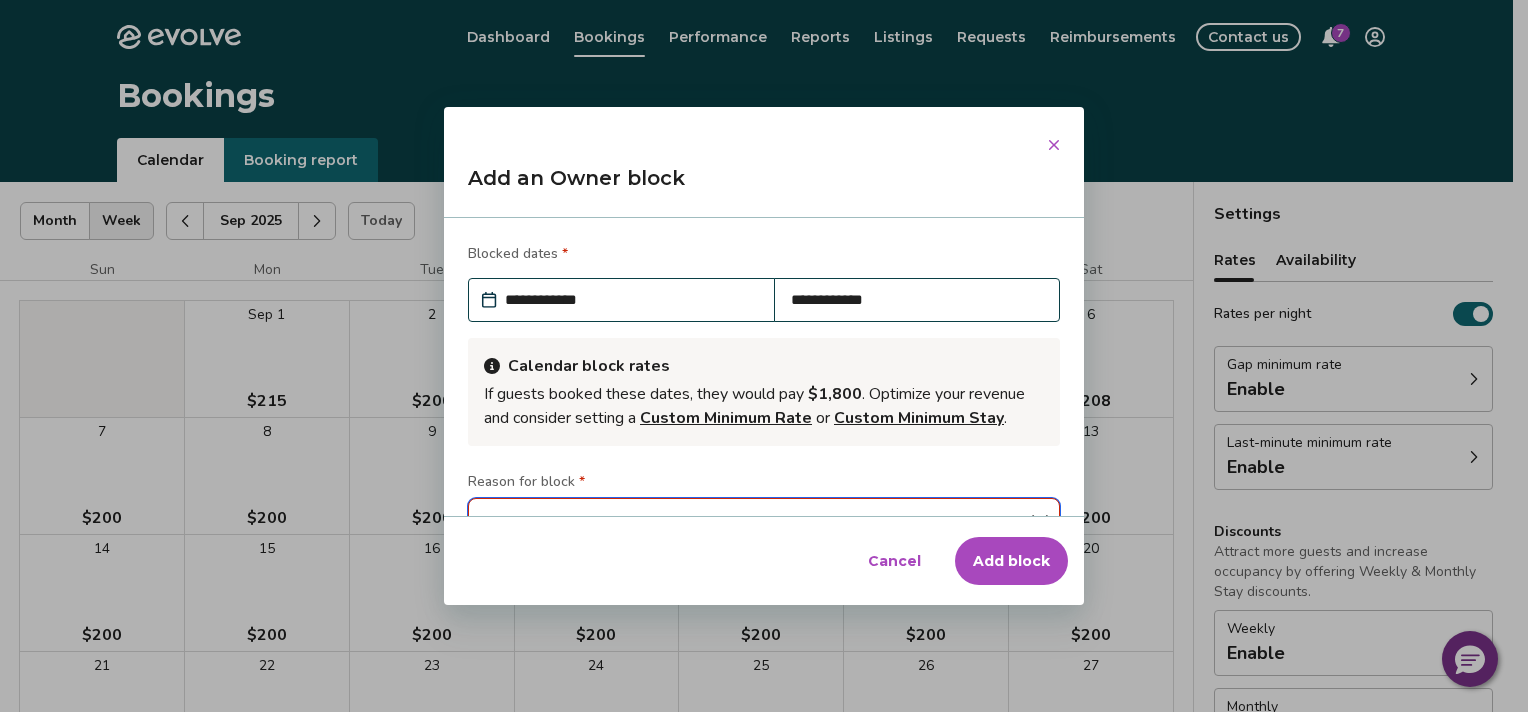 scroll, scrollTop: 176, scrollLeft: 0, axis: vertical 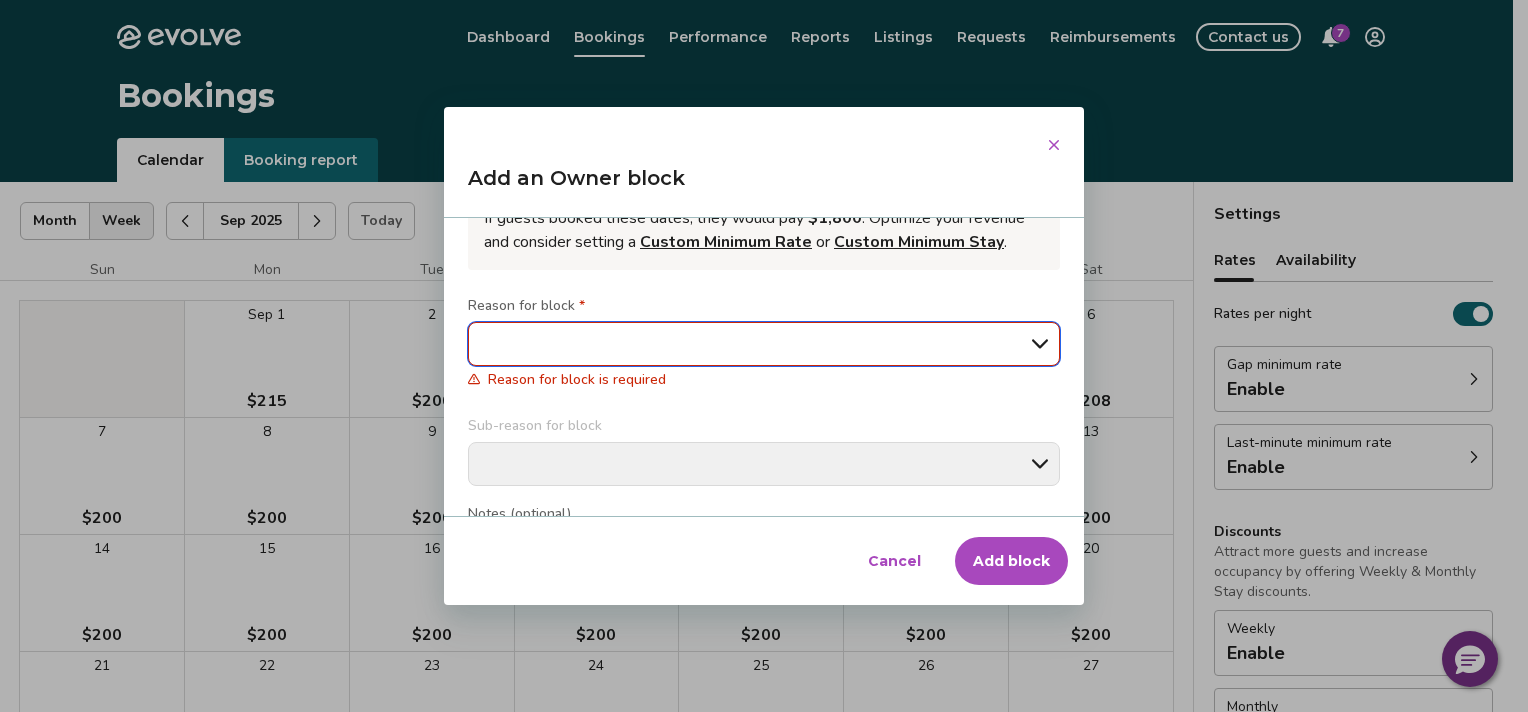 click on "**********" at bounding box center [764, 344] 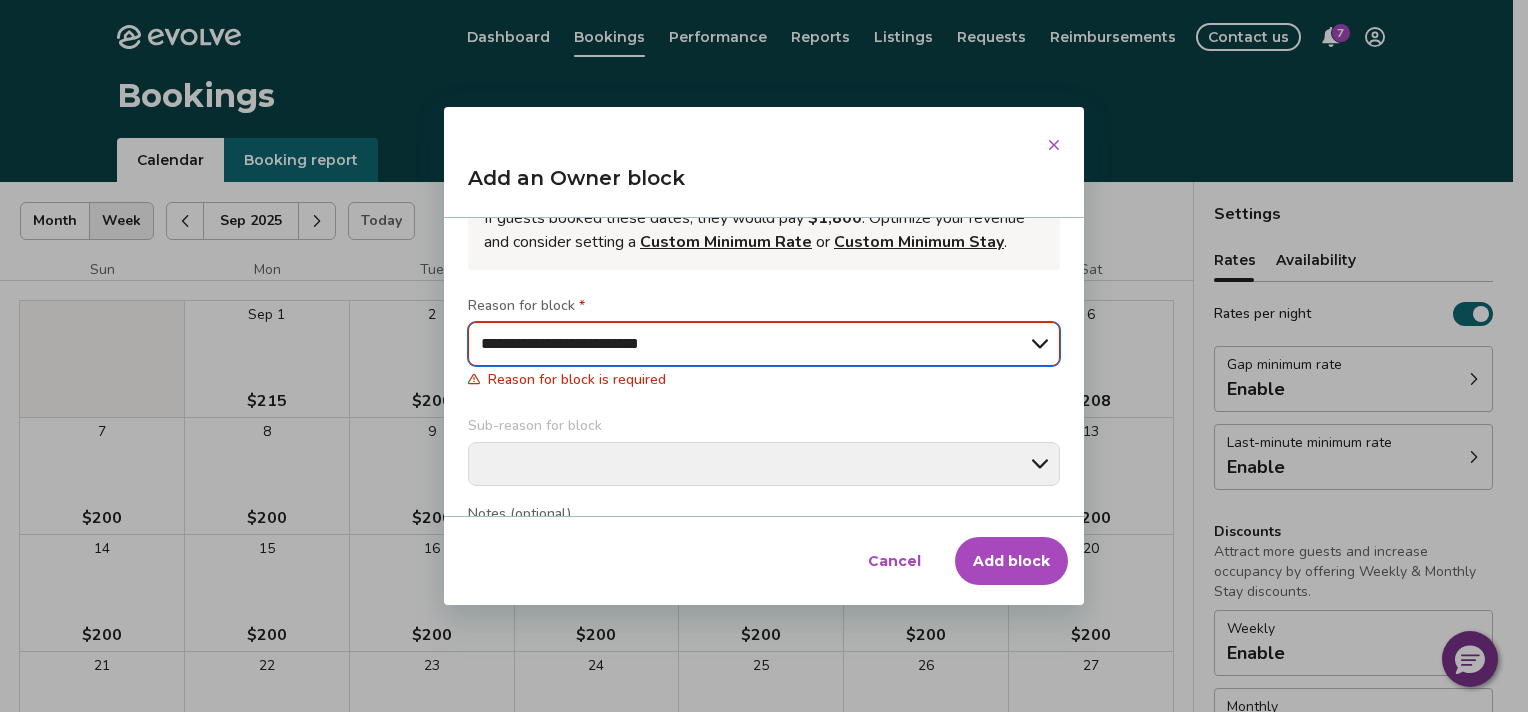 click on "**********" at bounding box center (764, 344) 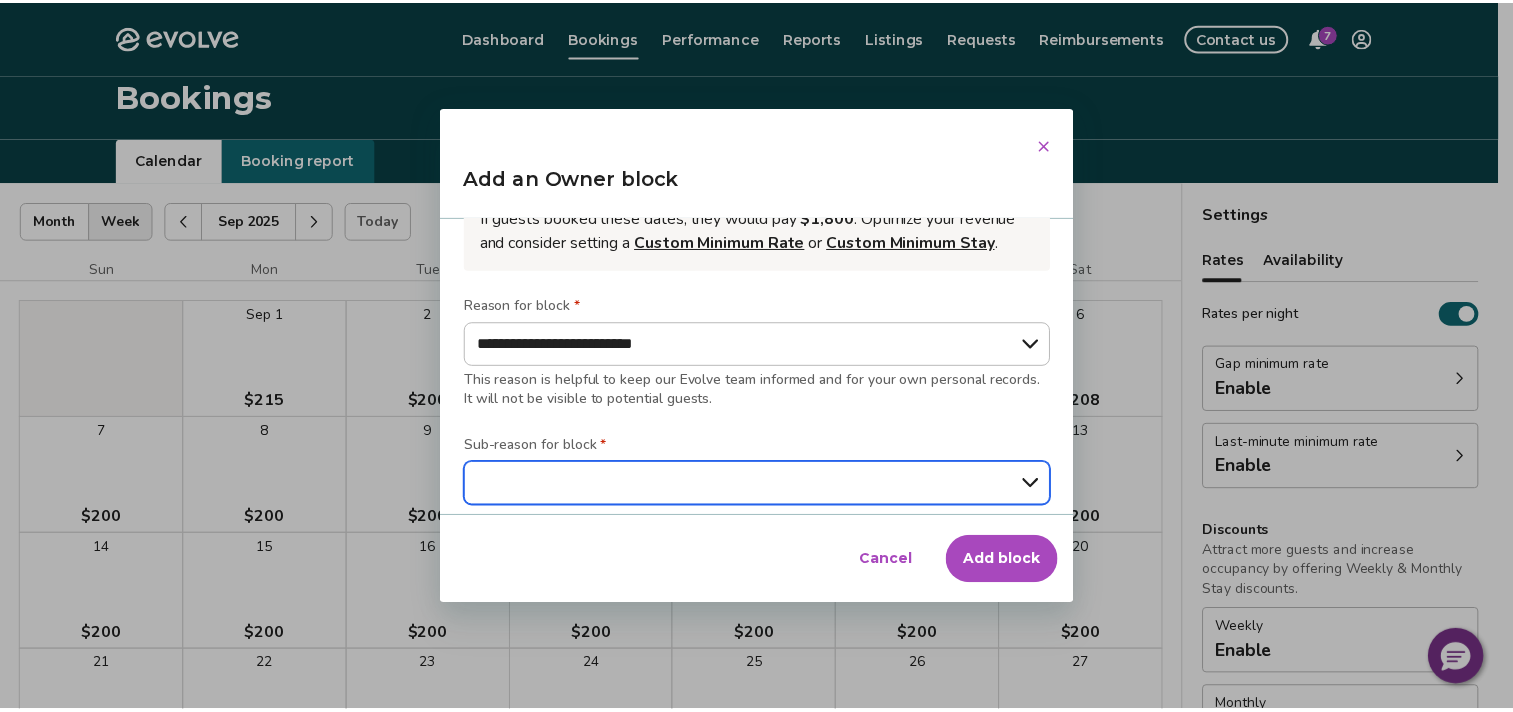 scroll, scrollTop: 188, scrollLeft: 0, axis: vertical 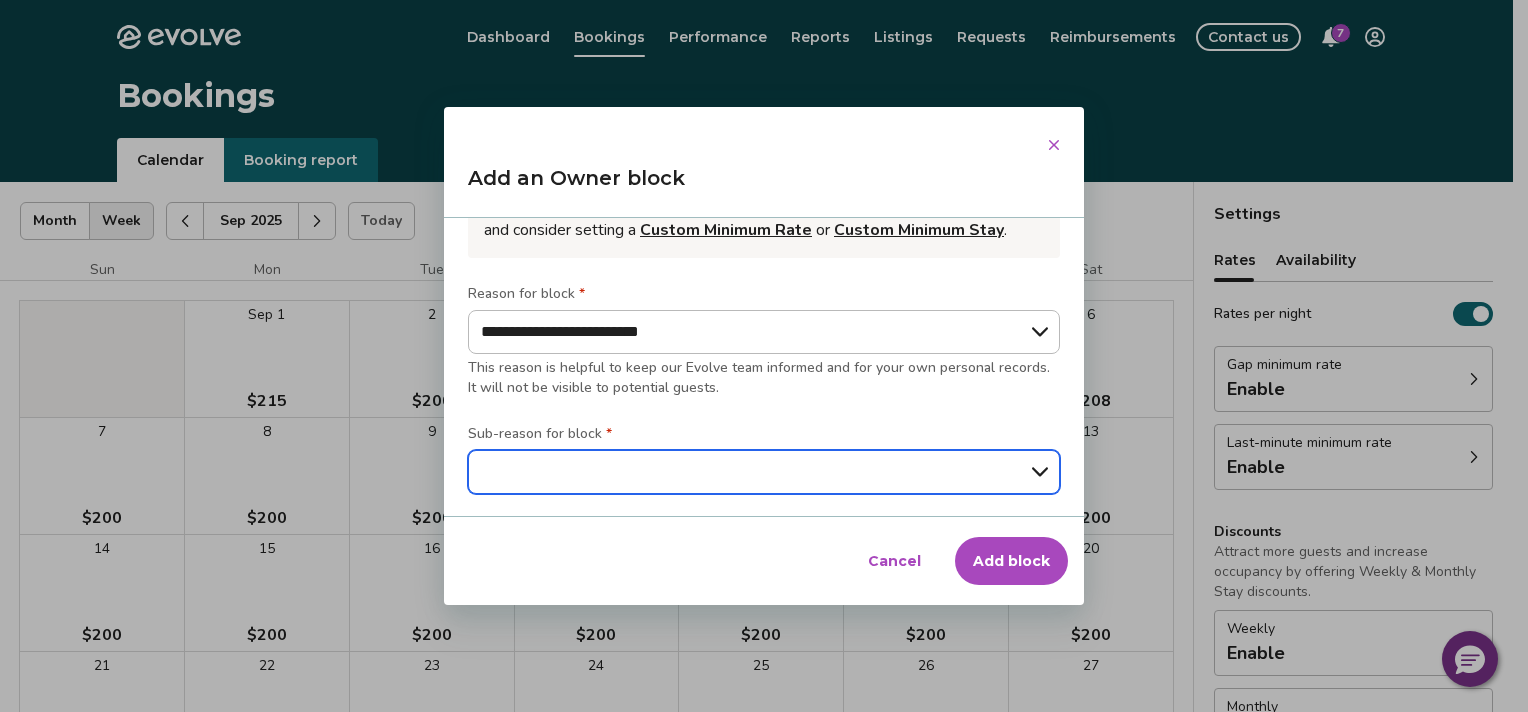 click on "**********" at bounding box center [764, 472] 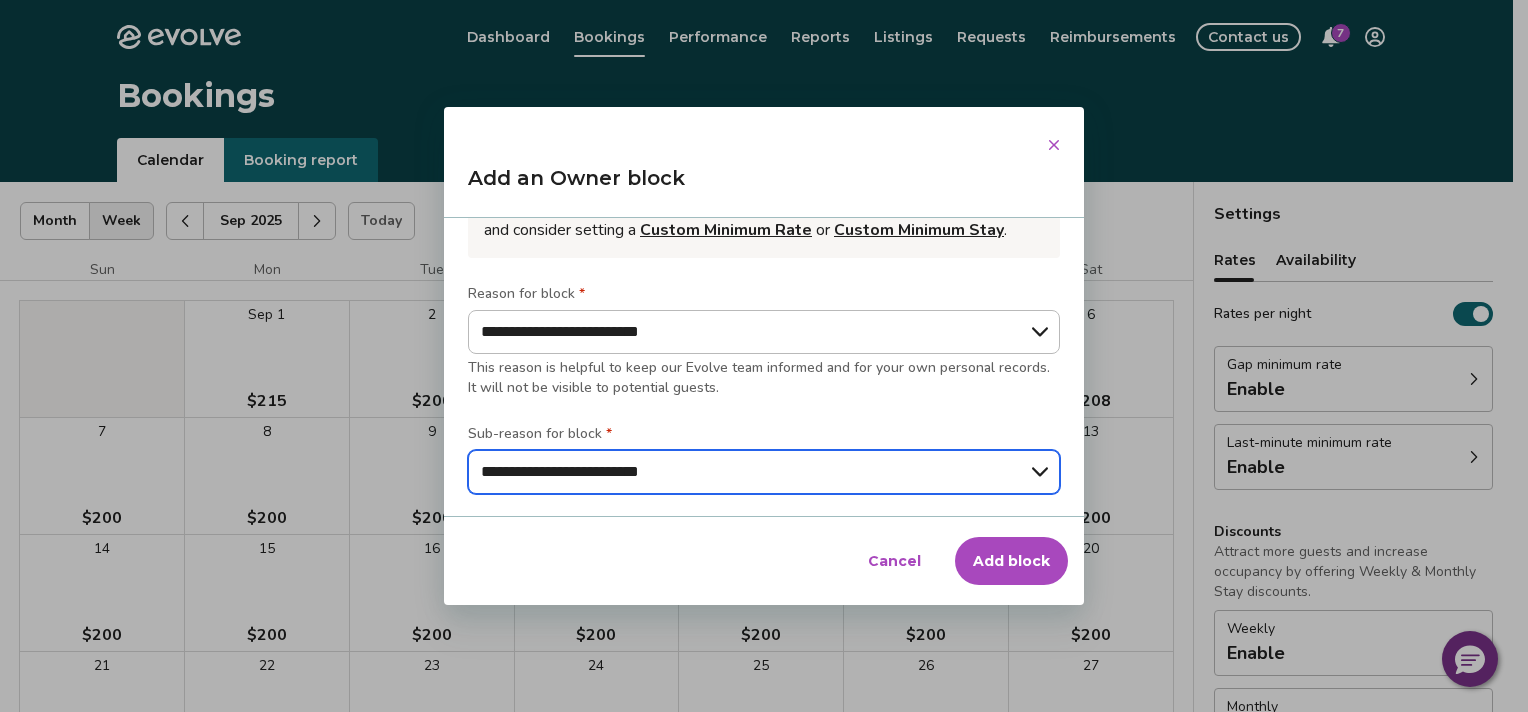 click on "**********" at bounding box center (764, 472) 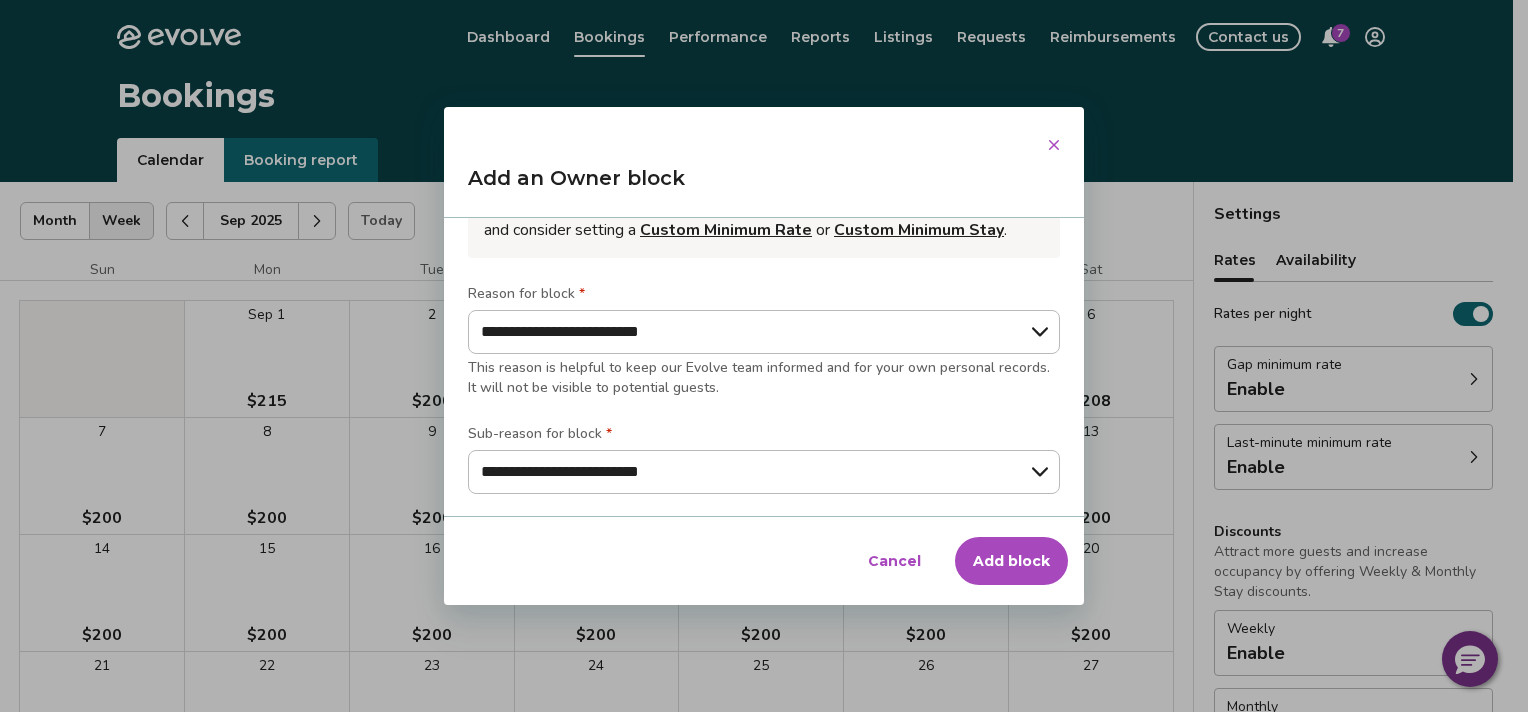 click on "Add block" at bounding box center (1011, 561) 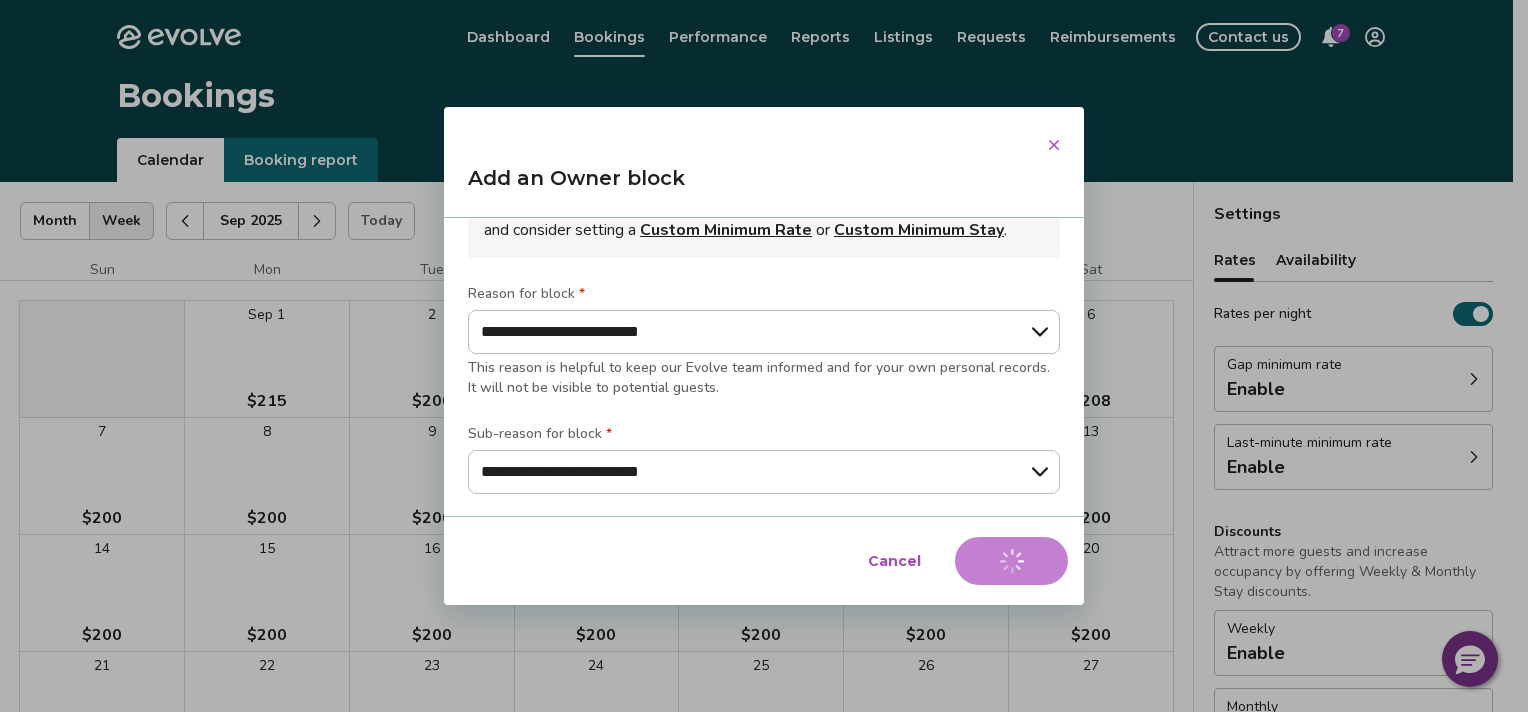 type on "*" 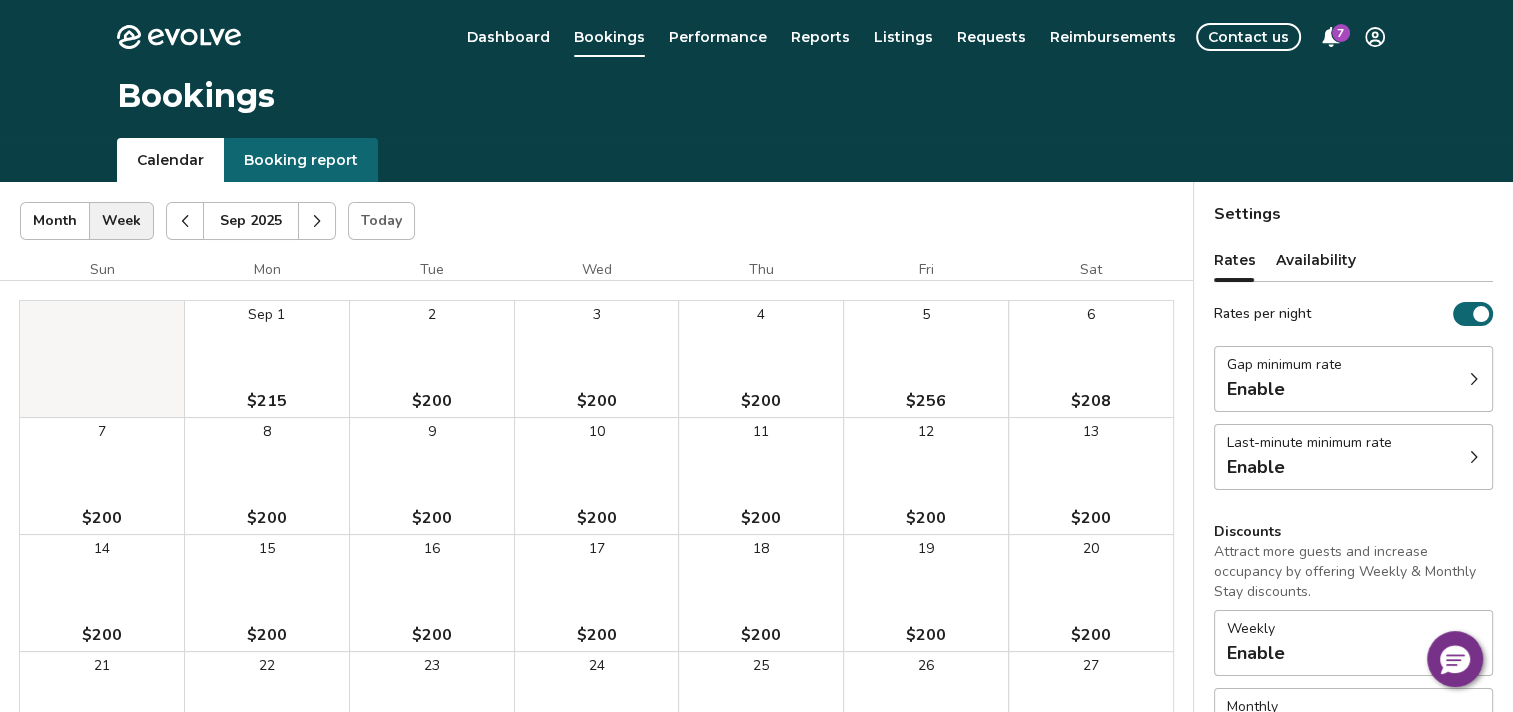 click at bounding box center (185, 221) 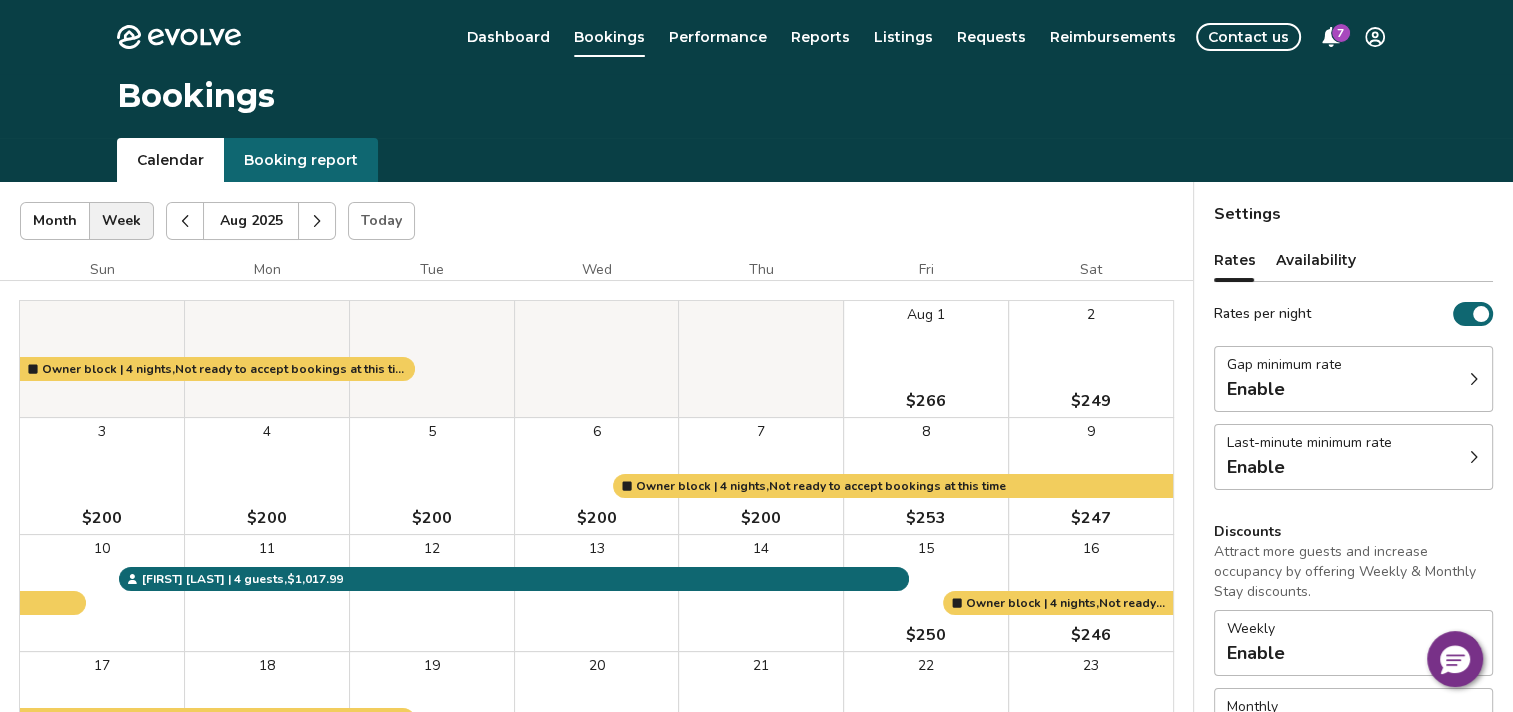 click at bounding box center [185, 221] 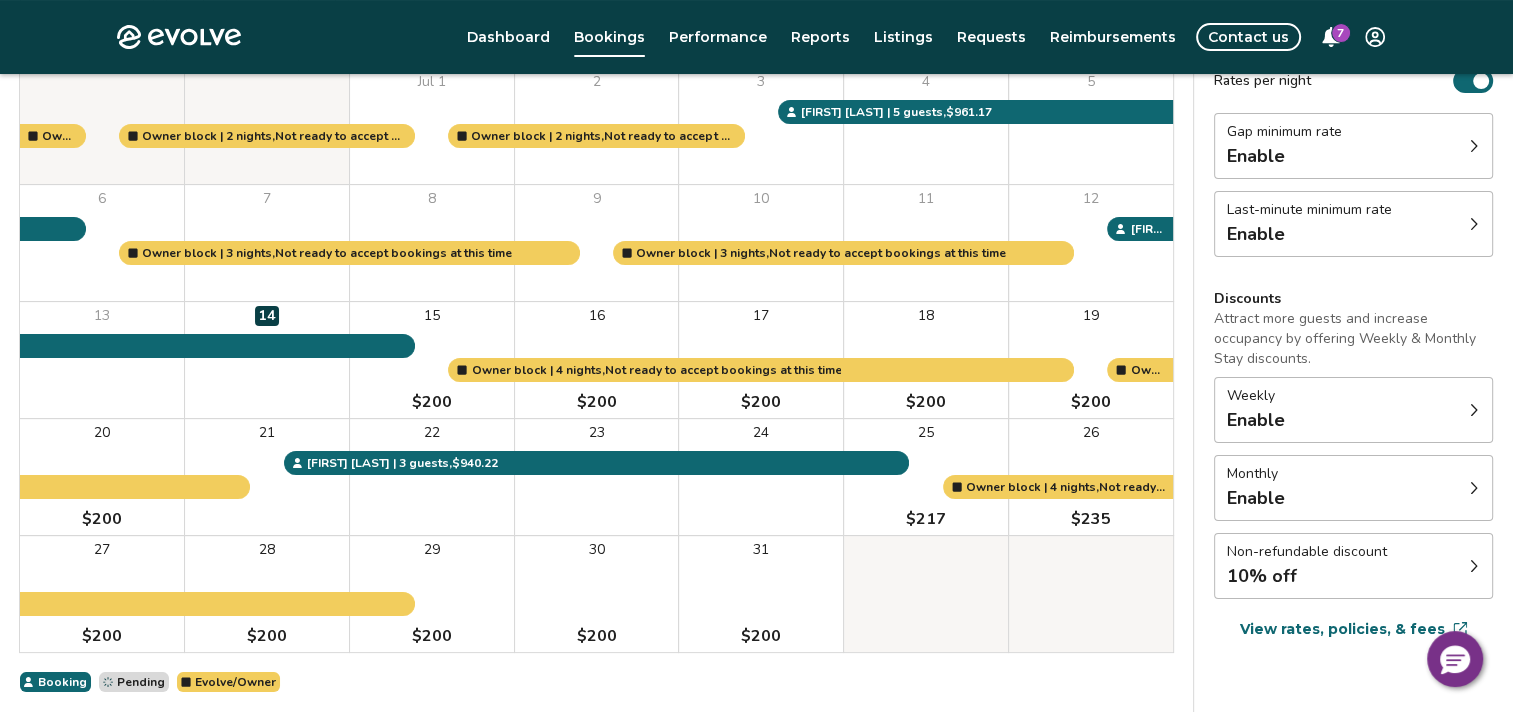 scroll, scrollTop: 240, scrollLeft: 0, axis: vertical 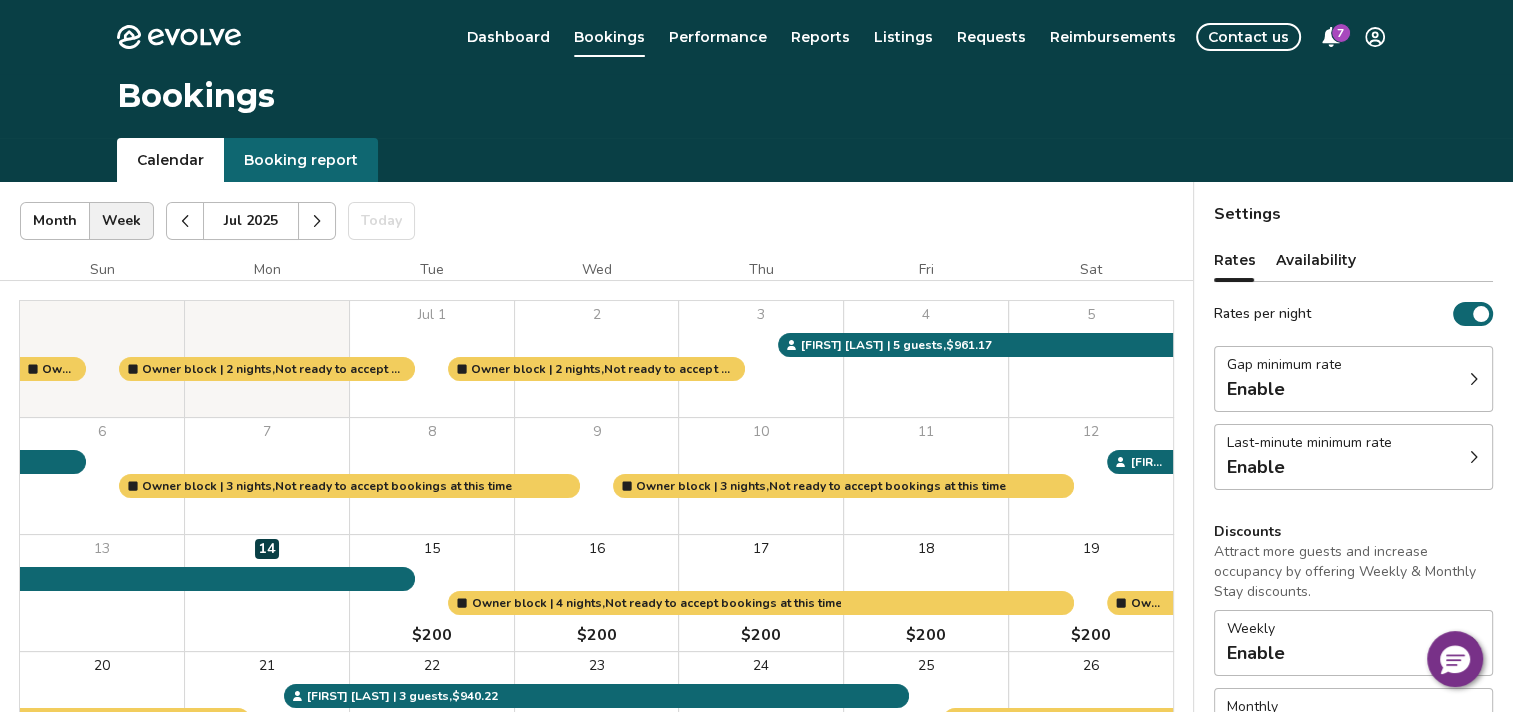 click 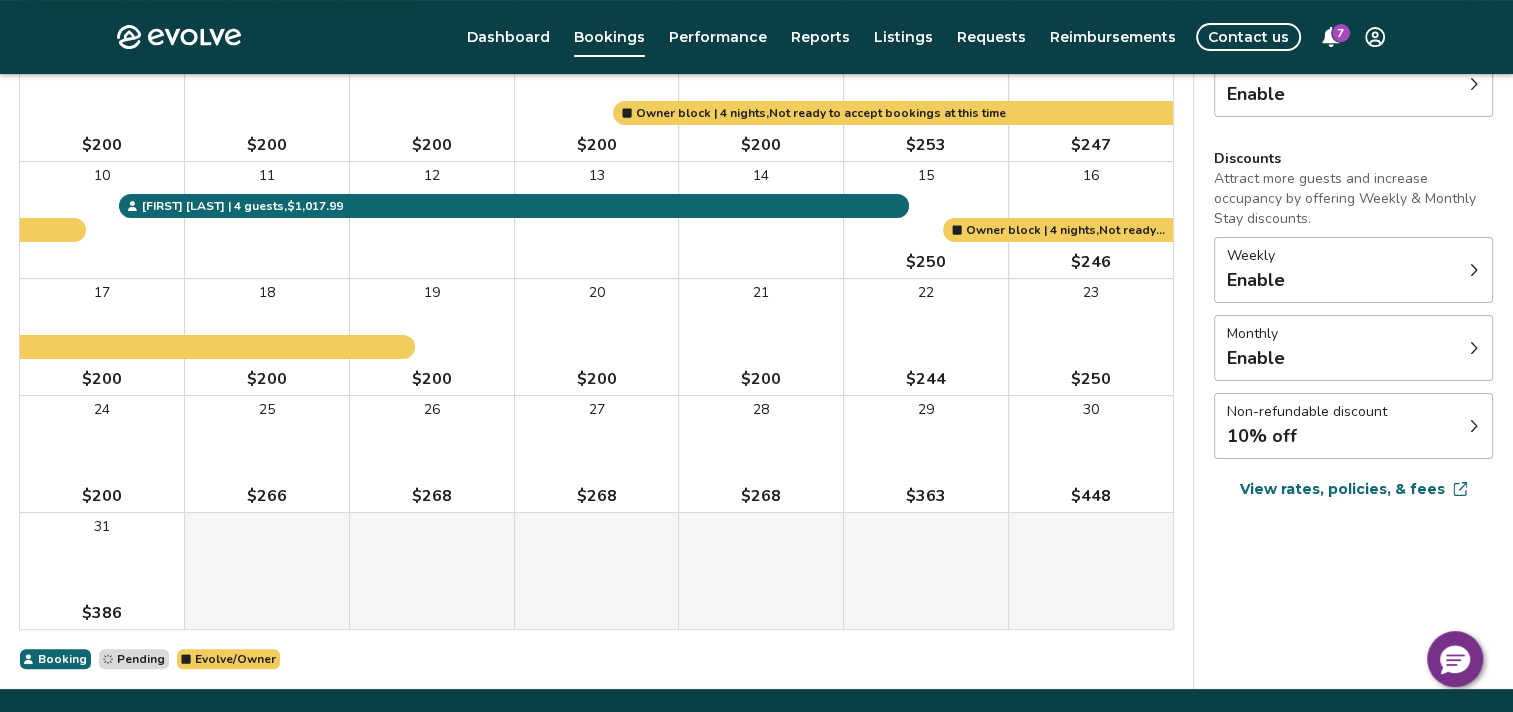 scroll, scrollTop: 429, scrollLeft: 0, axis: vertical 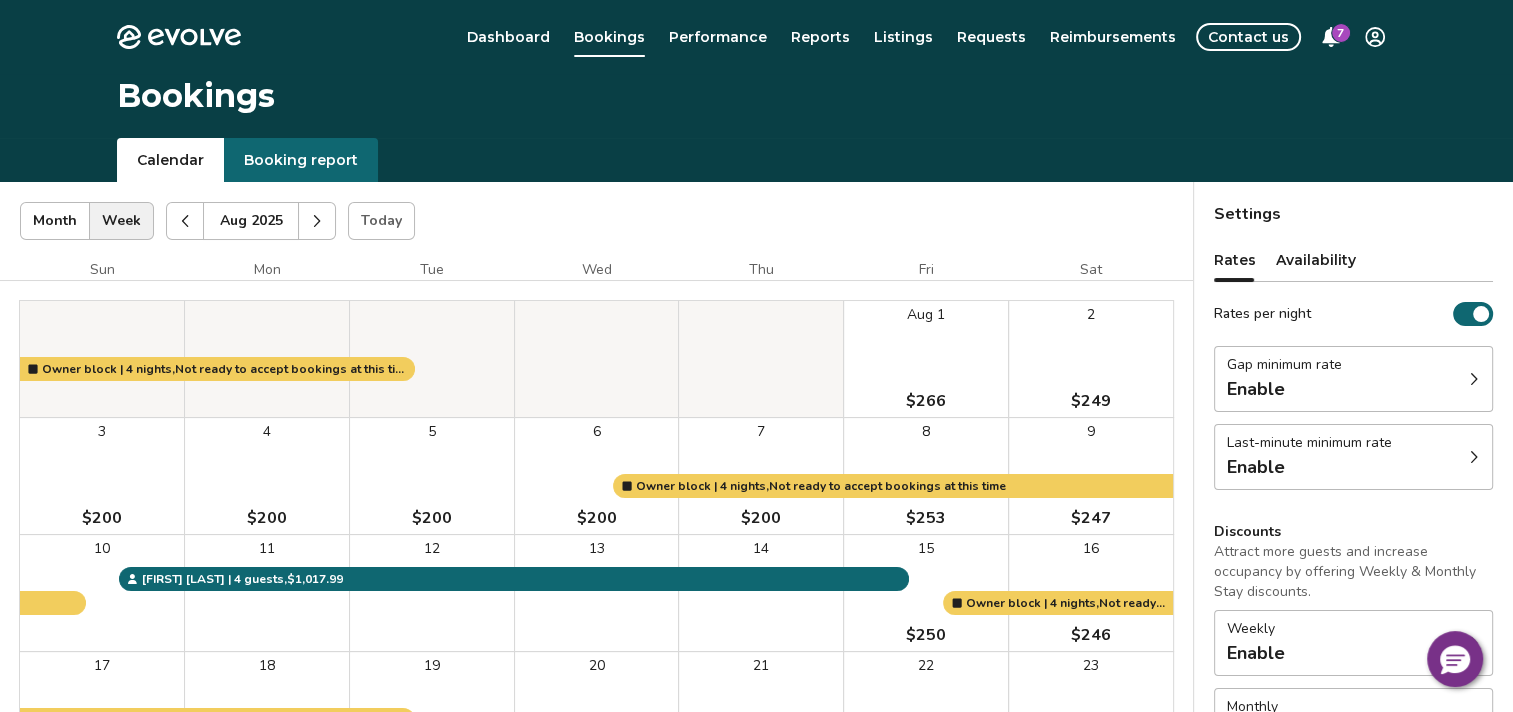 click 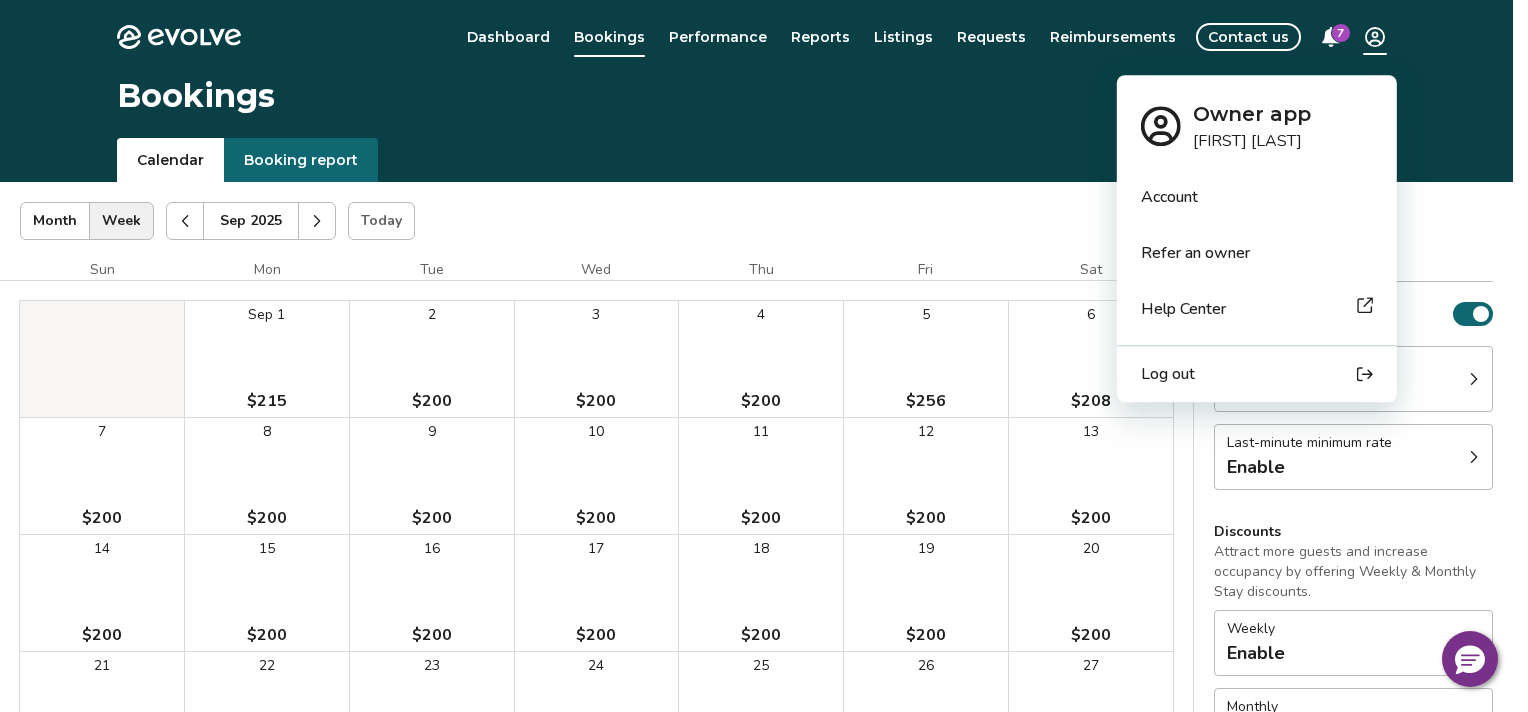 click on "Evolve Dashboard Bookings Performance Reports Listings Requests Reimbursements Contact us 7 Bookings Calendar Booking report [MONTH] [YEAR]  | Views Month Week [MONTH] [YEAR] Today Settings [NUMBER] [STREET] [MONTH] [YEAR] Sun Mon Tue Wed Thu Fri Sat [MONTH] 1 $[PRICE] 2 $[PRICE] 3 $[PRICE] 4 $[PRICE] 5 $[PRICE] 6 $[PRICE] 7 $[PRICE] 8 $[PRICE] 9 $[PRICE] 10 $[PRICE] 11 $[PRICE] 12 $[PRICE] 13 $[PRICE] 14 $[PRICE] 15 $[PRICE] 16 $[PRICE] 17 $[PRICE] 18 $[PRICE] 19 $[PRICE] 20 $[PRICE] 21 $[PRICE] 22 $[PRICE] 23 $[PRICE] 24 $[PRICE] 25 $[PRICE] 26 $[PRICE] 27 $[PRICE] 28 $[PRICE] 29 $[PRICE] 30 $[PRICE] Booking Pending Evolve/Owner Settings Rates Availability Rates per night Gap minimum rate Enable Last-minute minimum rate Enable Discounts Attract more guests and increase occupancy by offering Weekly & Monthly Stay discounts. Weekly Enable Monthly Enable Non-refundable discount 10% off View rates, policies, & fees Gap minimum rate Reduce your minimum rate by 20%  to help fill nights between bookings  (Fridays and Saturdays excluded). Enable Once enabled, the % off may take up to 24 hours to activate and will stay active until you disable. Enable   Enable" at bounding box center [764, 517] 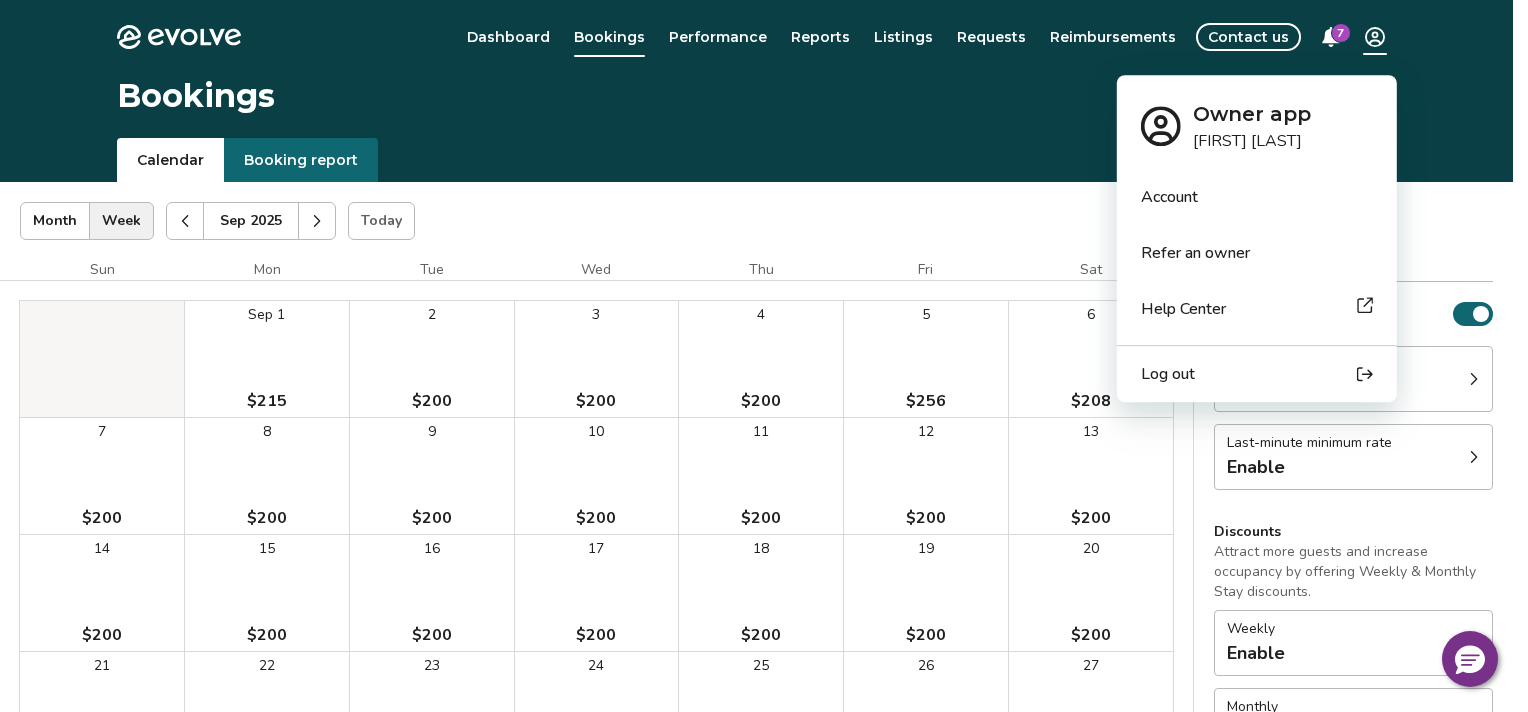 click on "Log out" at bounding box center (1257, 374) 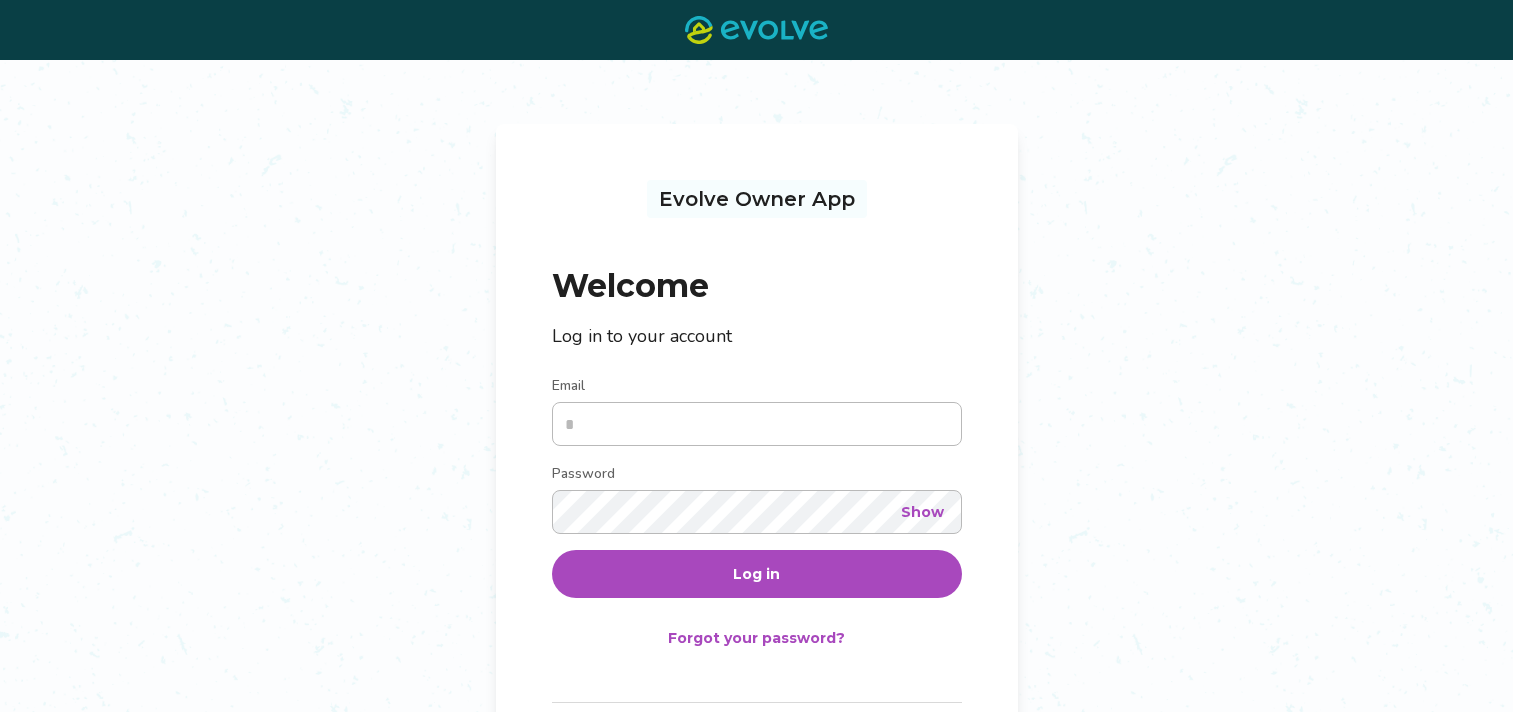 scroll, scrollTop: 0, scrollLeft: 0, axis: both 